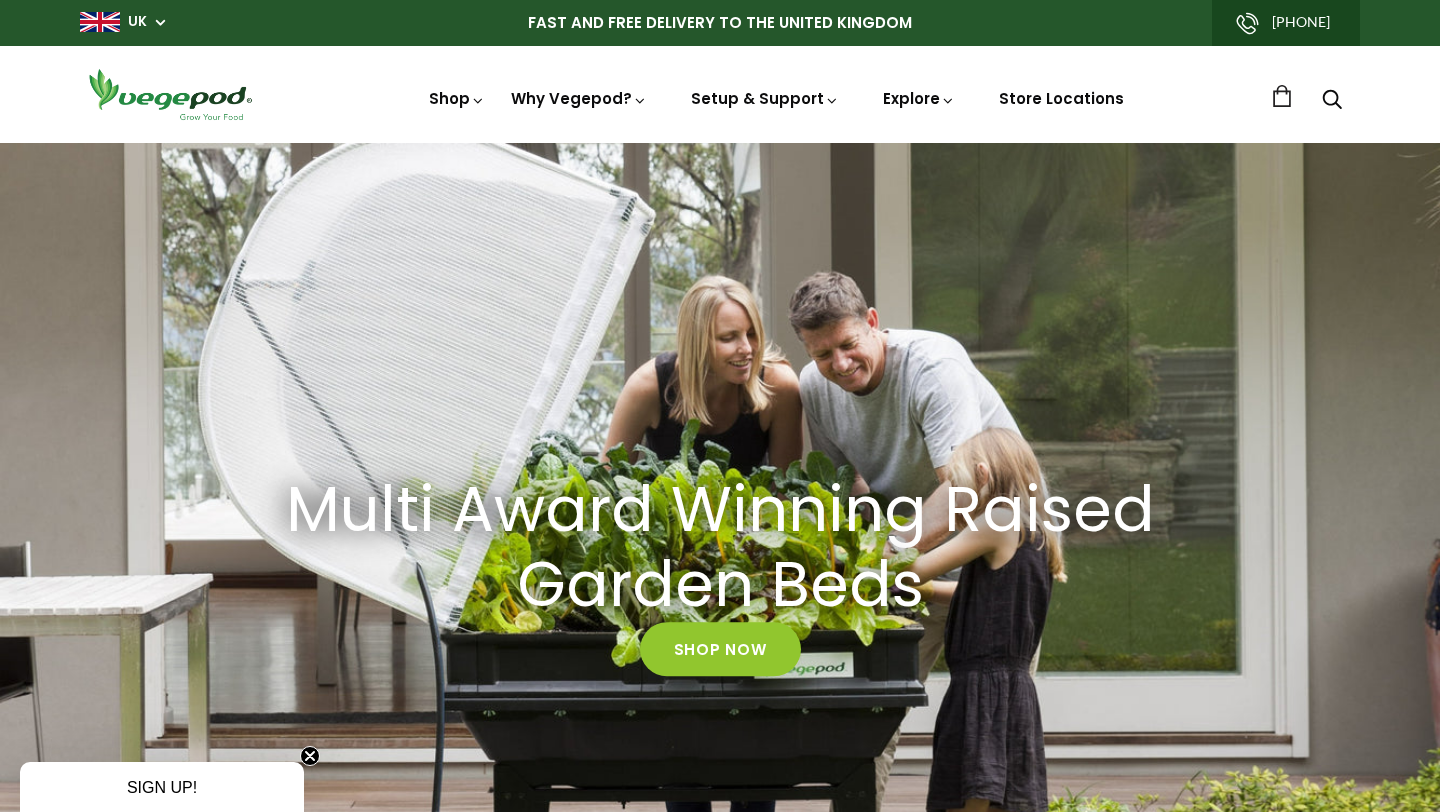 scroll, scrollTop: 0, scrollLeft: 0, axis: both 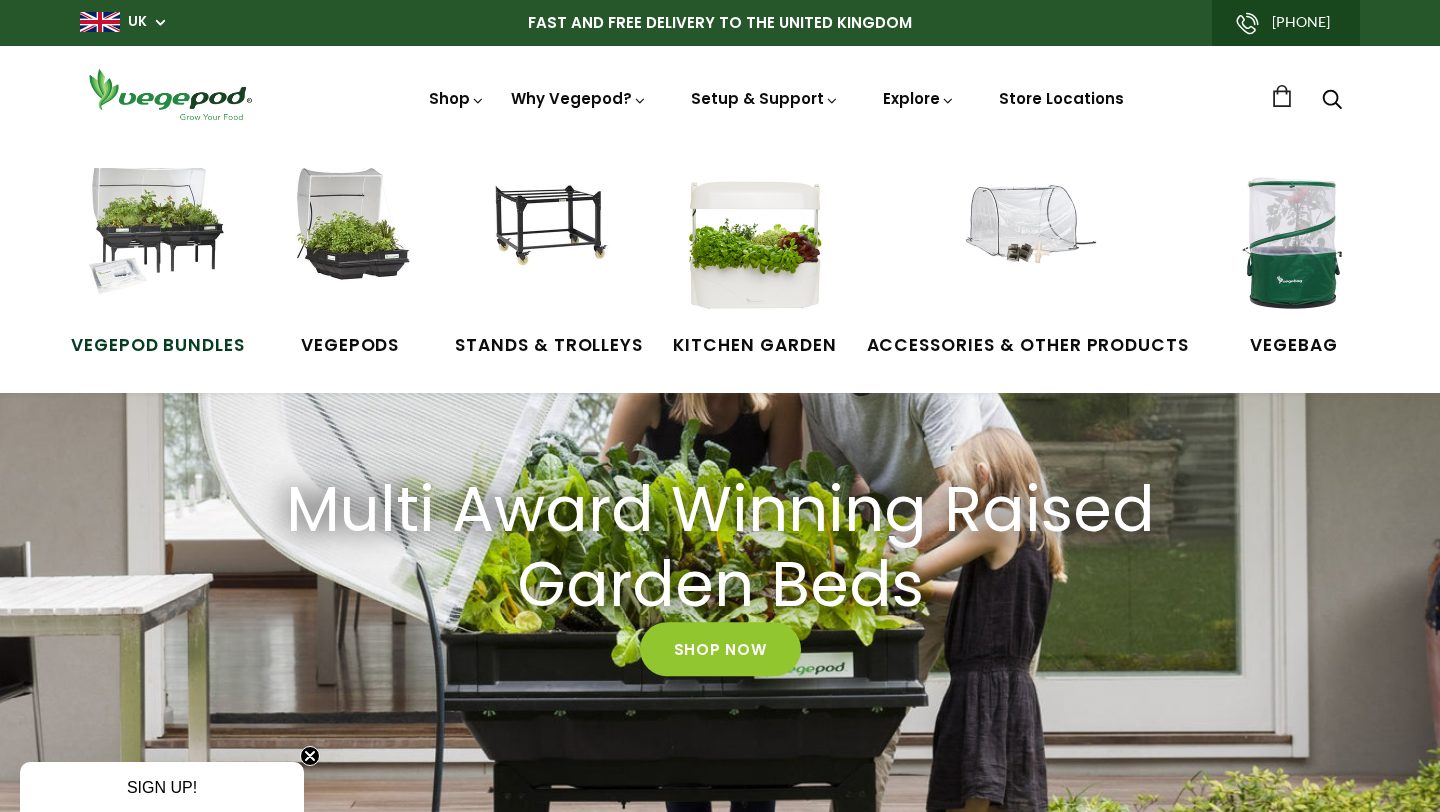 click at bounding box center [158, 243] 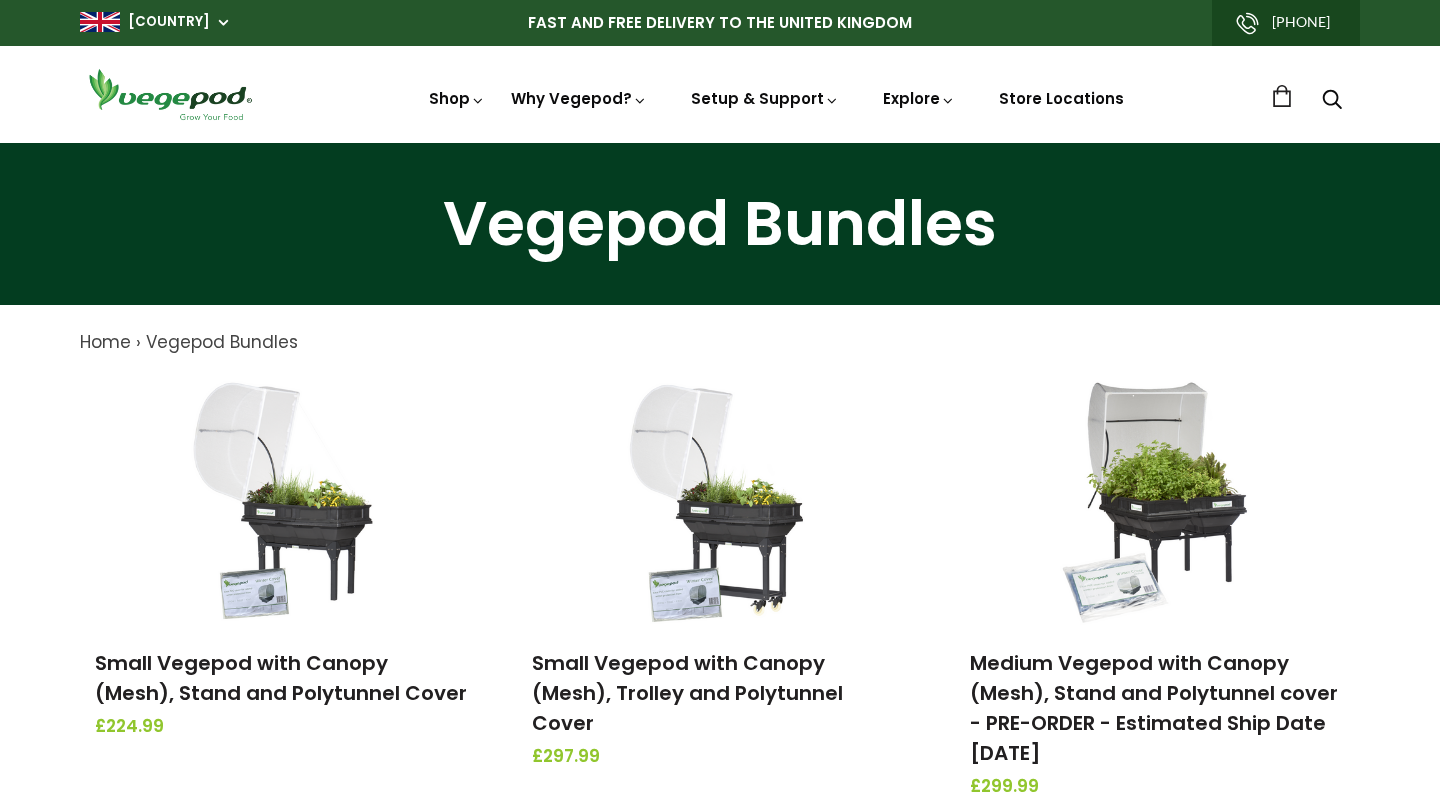 scroll, scrollTop: 0, scrollLeft: 0, axis: both 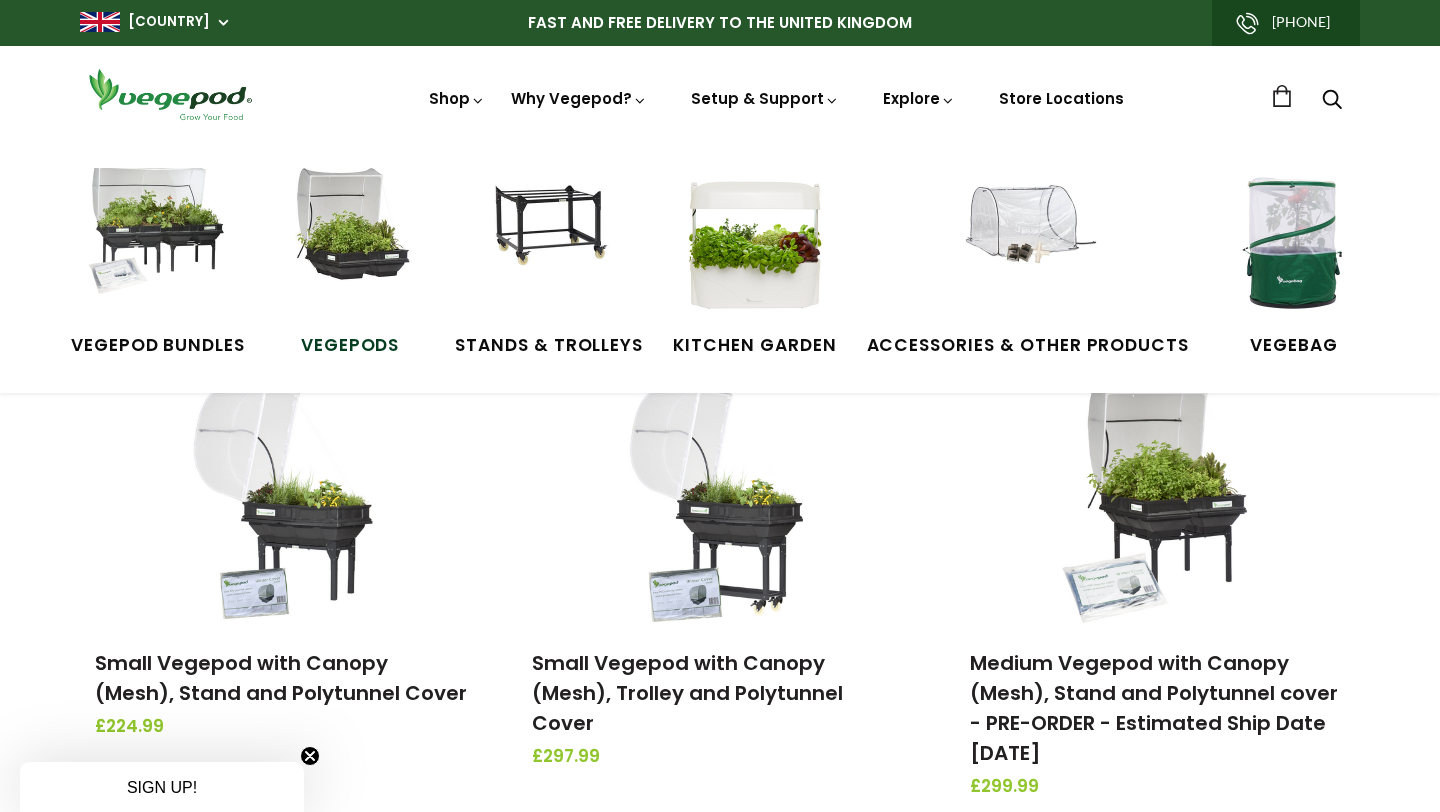 click at bounding box center (350, 243) 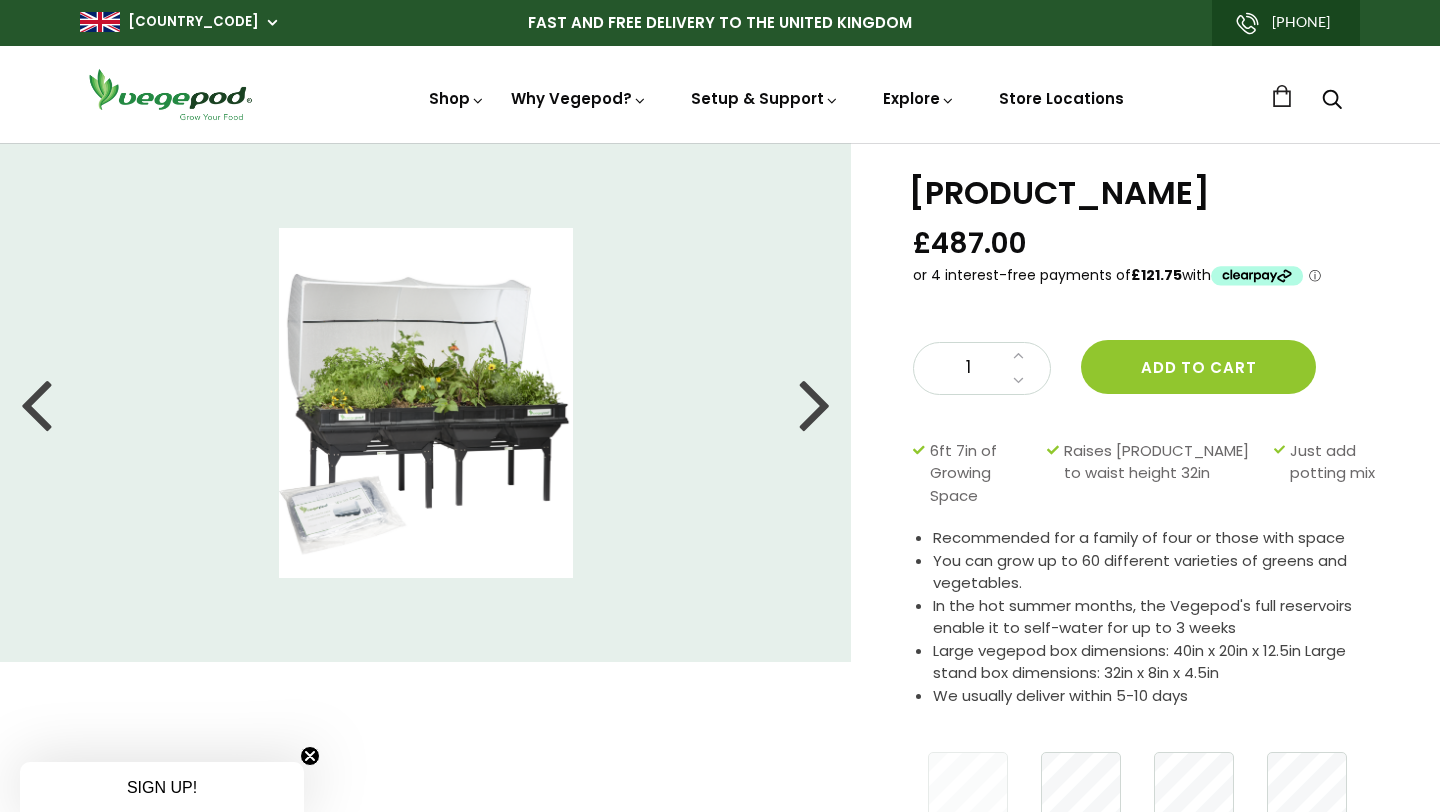 scroll, scrollTop: 0, scrollLeft: 0, axis: both 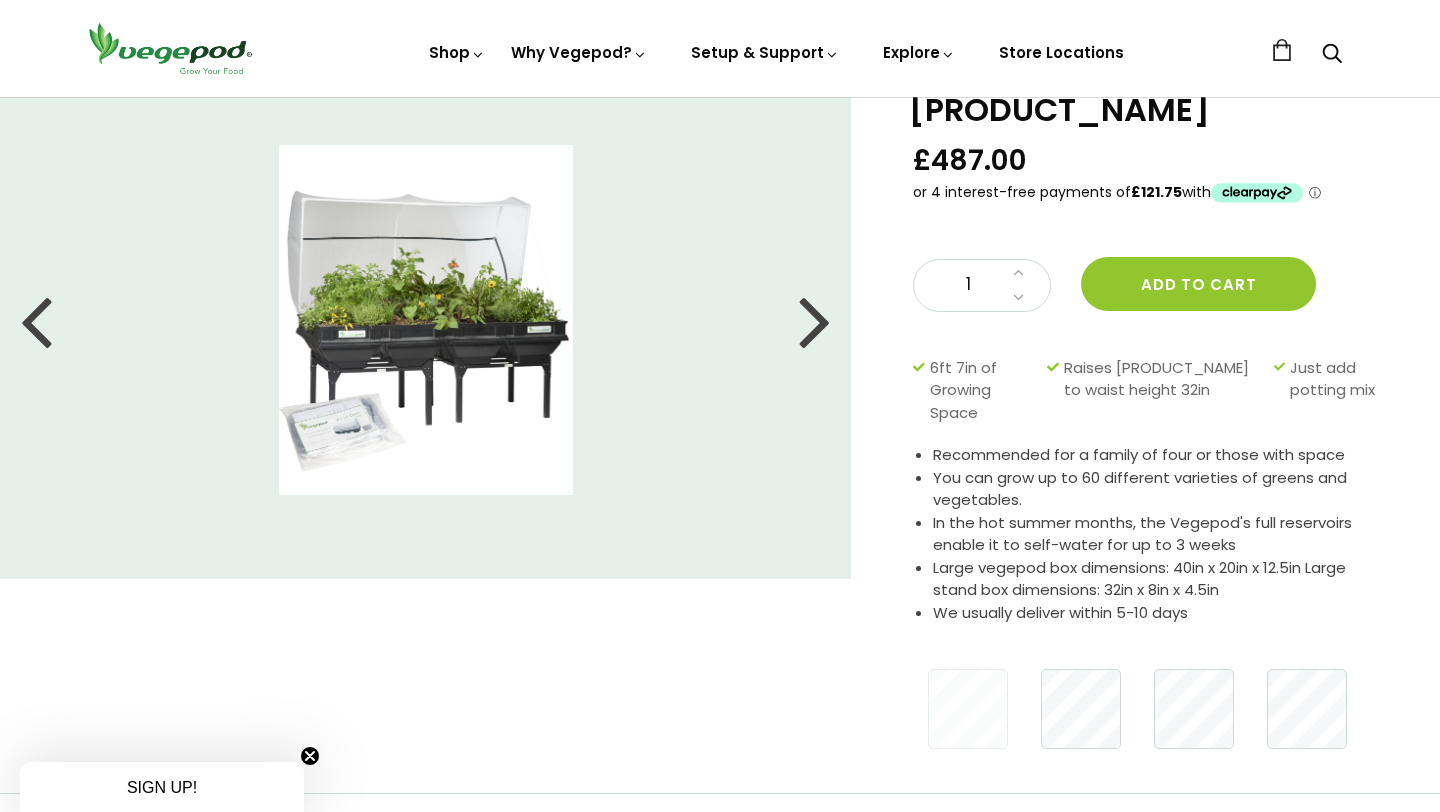 click at bounding box center (815, 320) 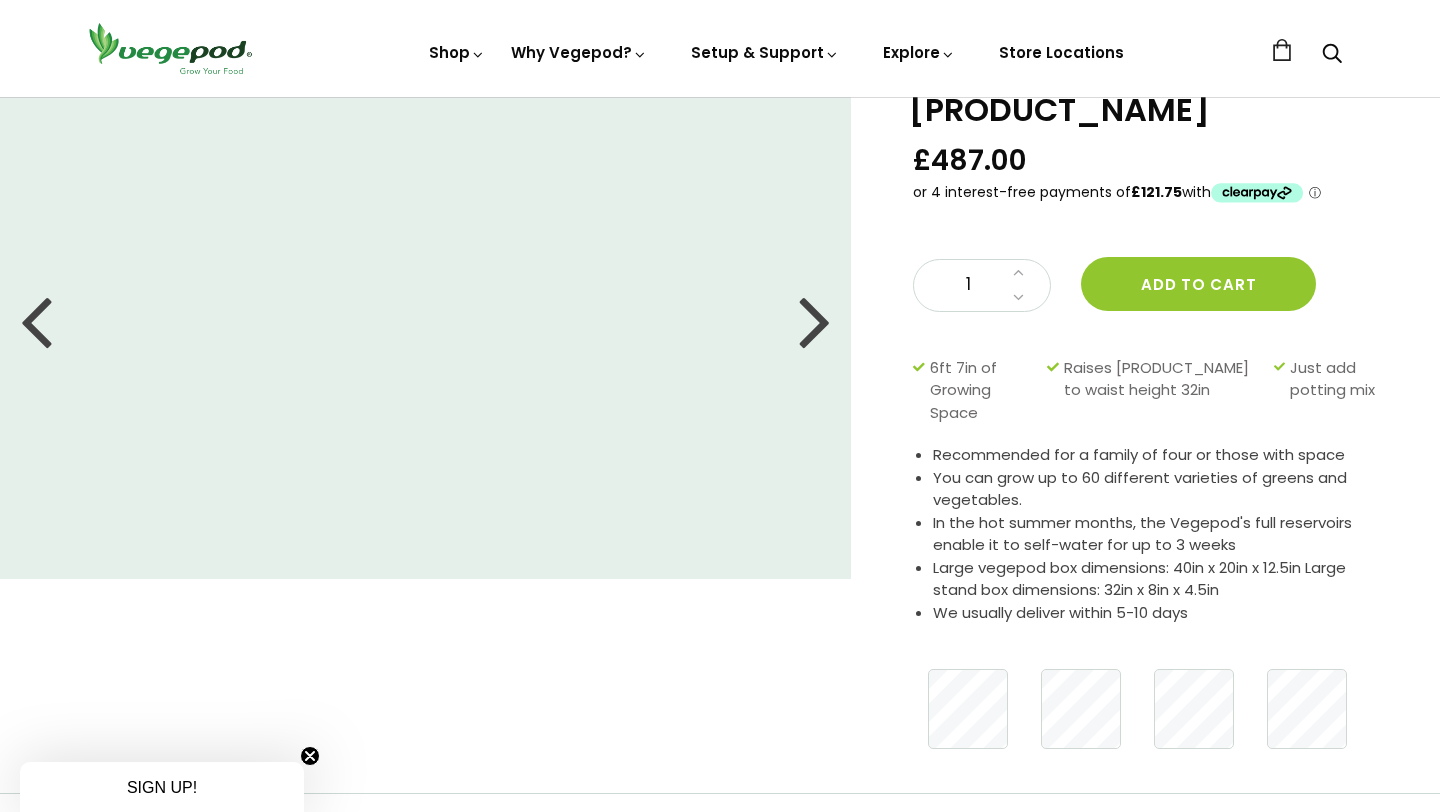 click at bounding box center [815, 320] 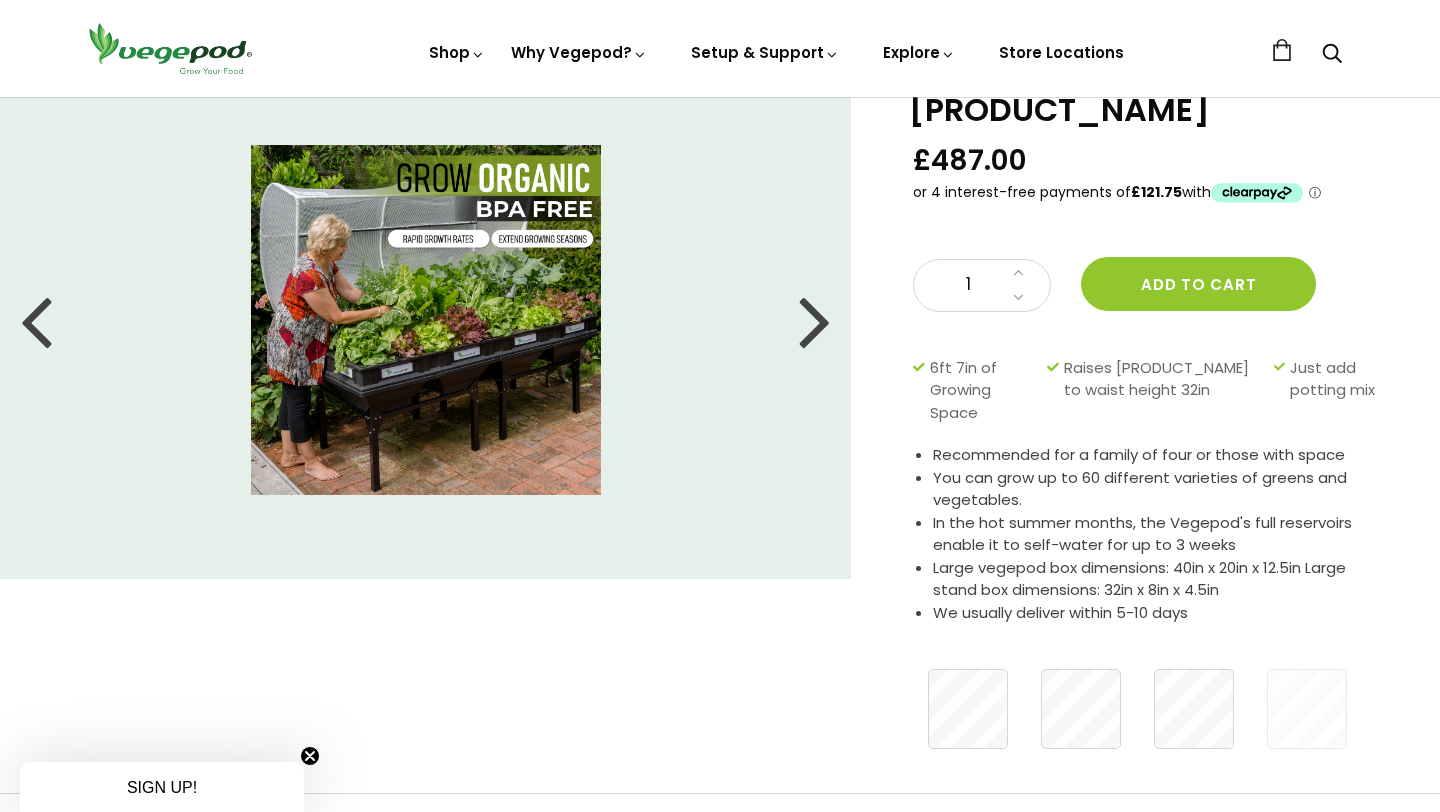 click at bounding box center [815, 320] 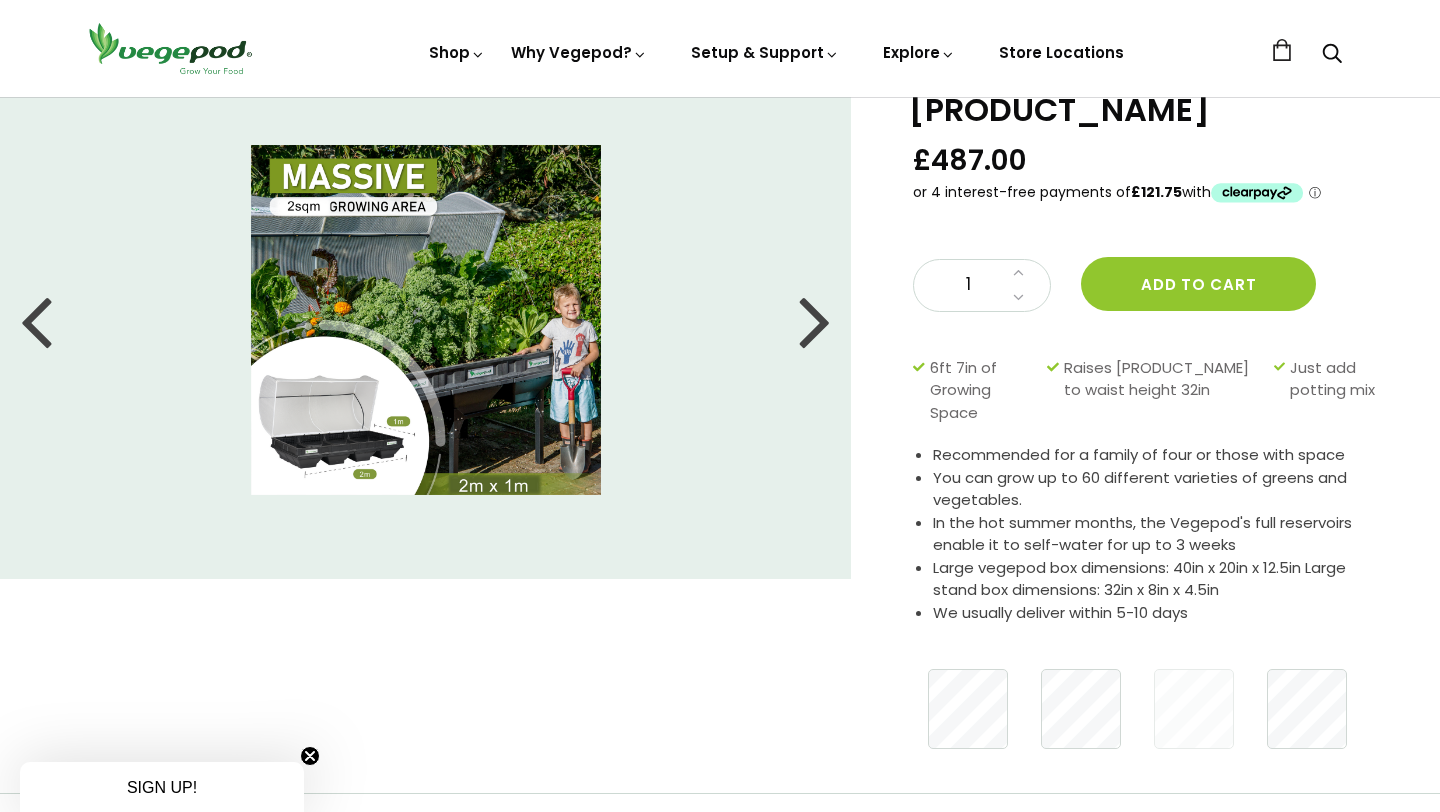 click at bounding box center (815, 320) 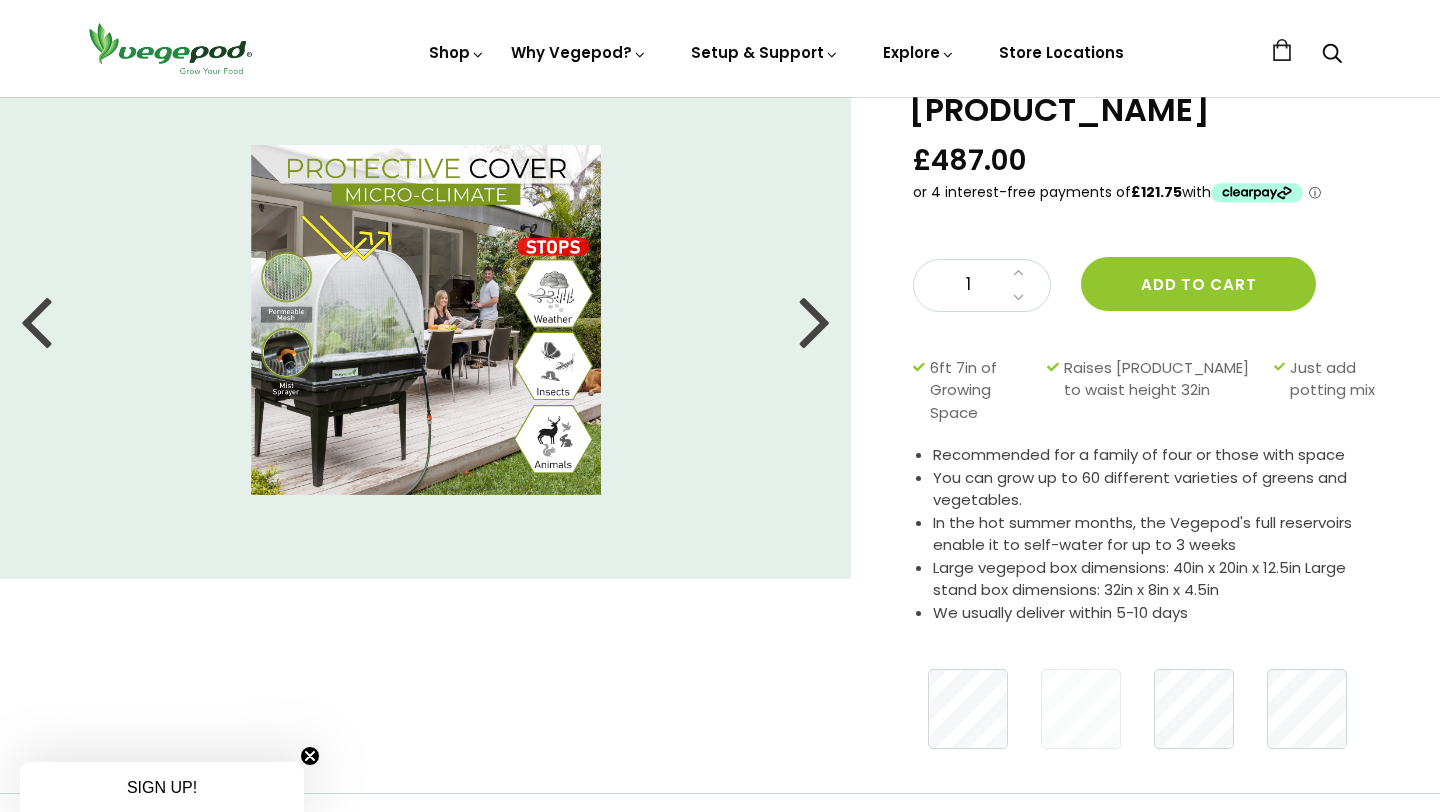 click at bounding box center (815, 320) 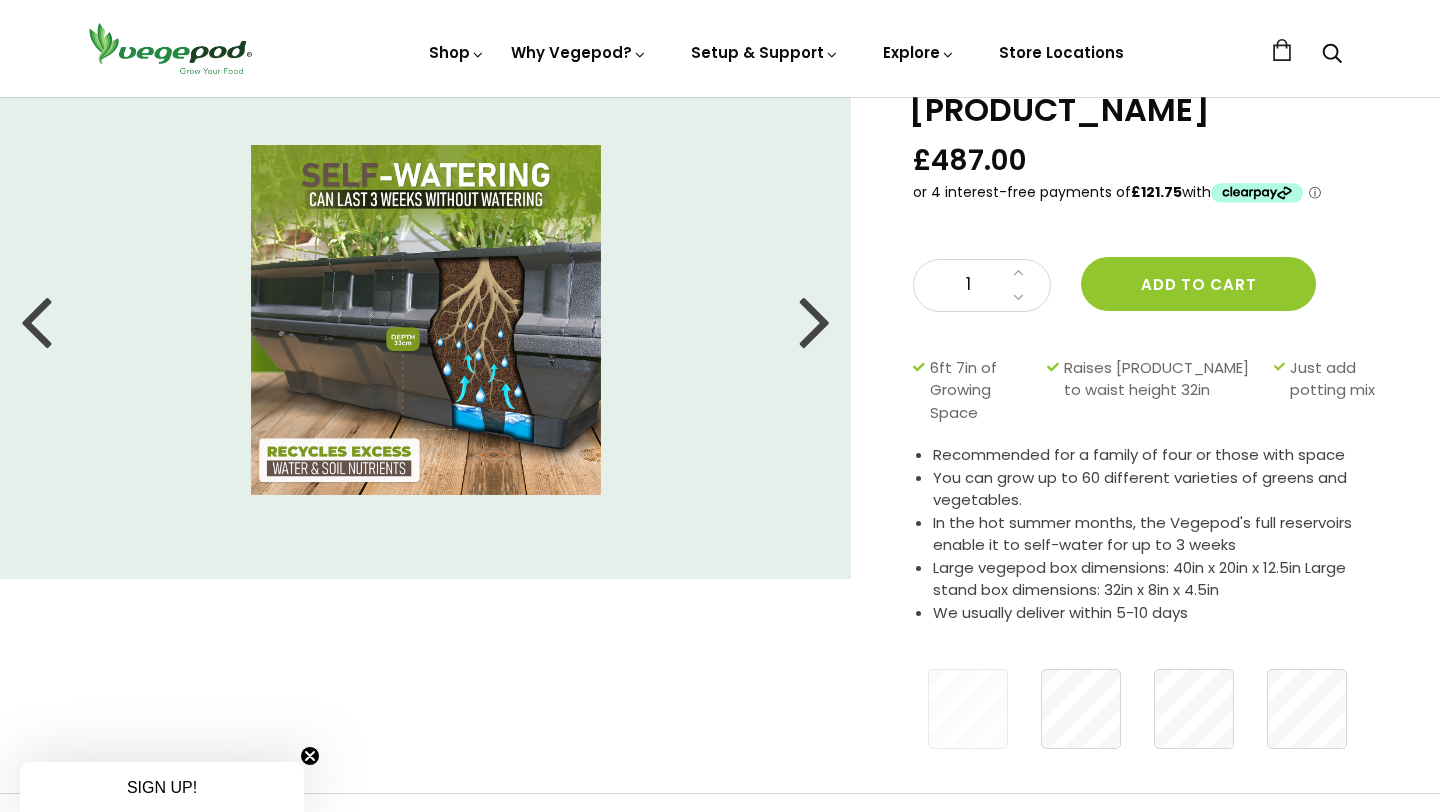 click at bounding box center [815, 320] 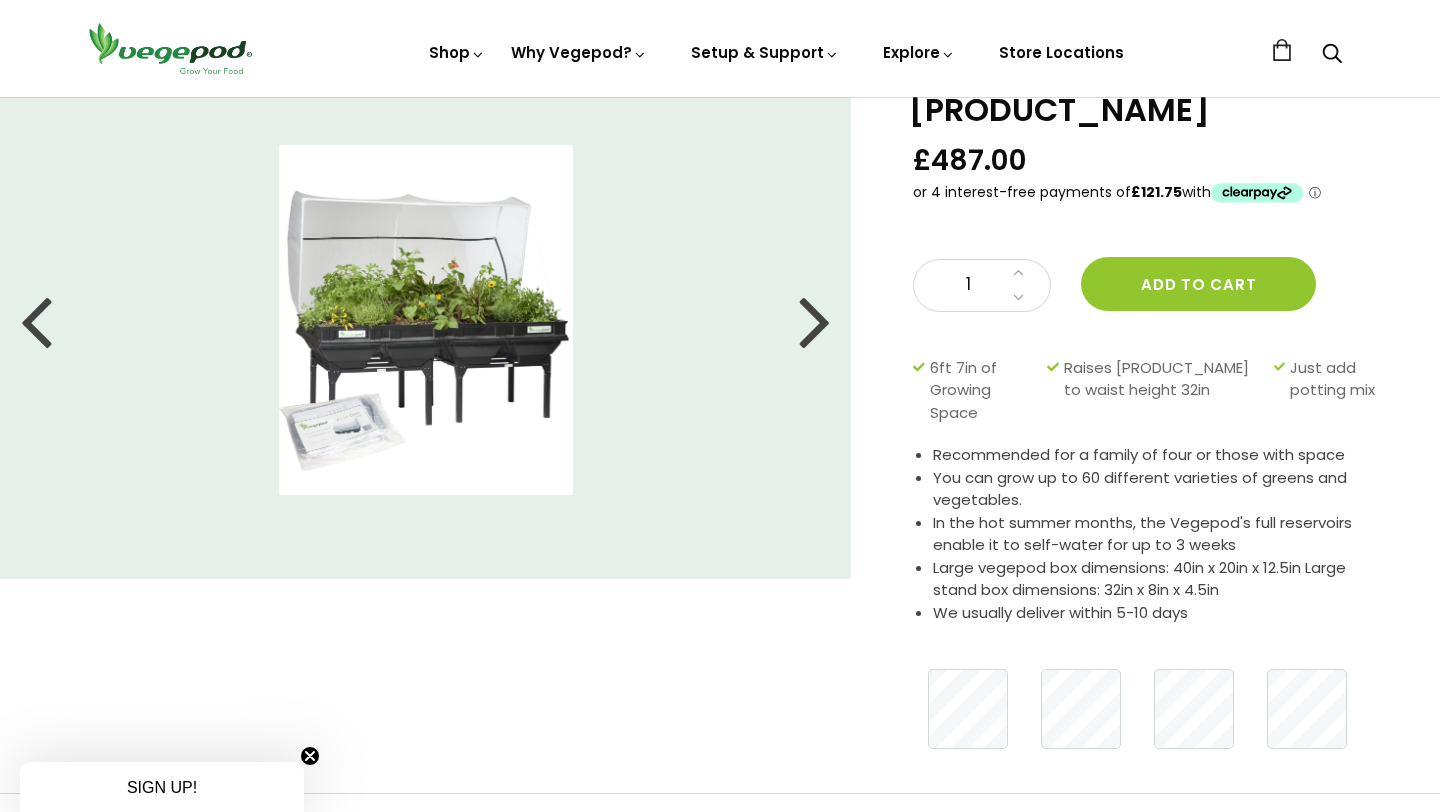 click at bounding box center [815, 320] 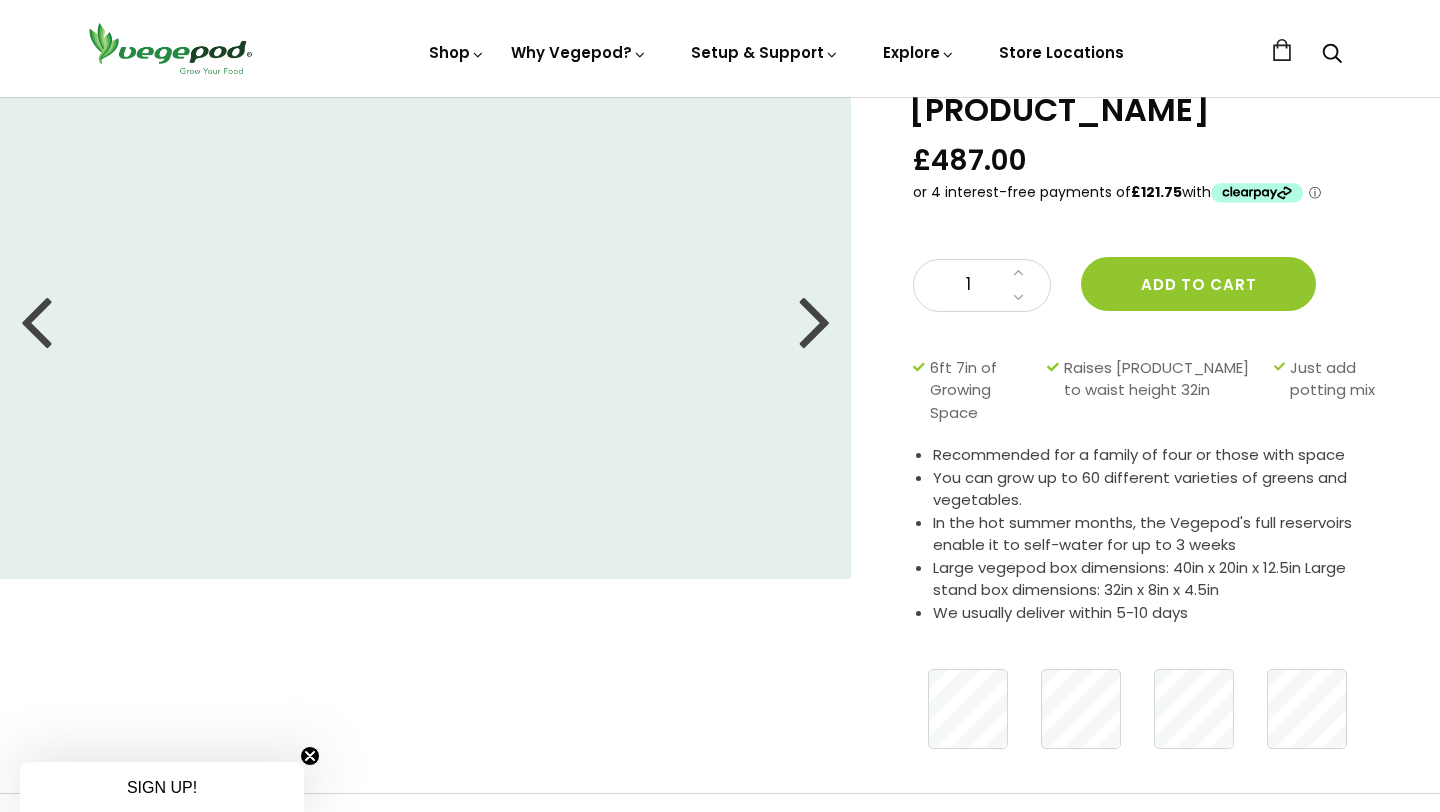 click at bounding box center (815, 320) 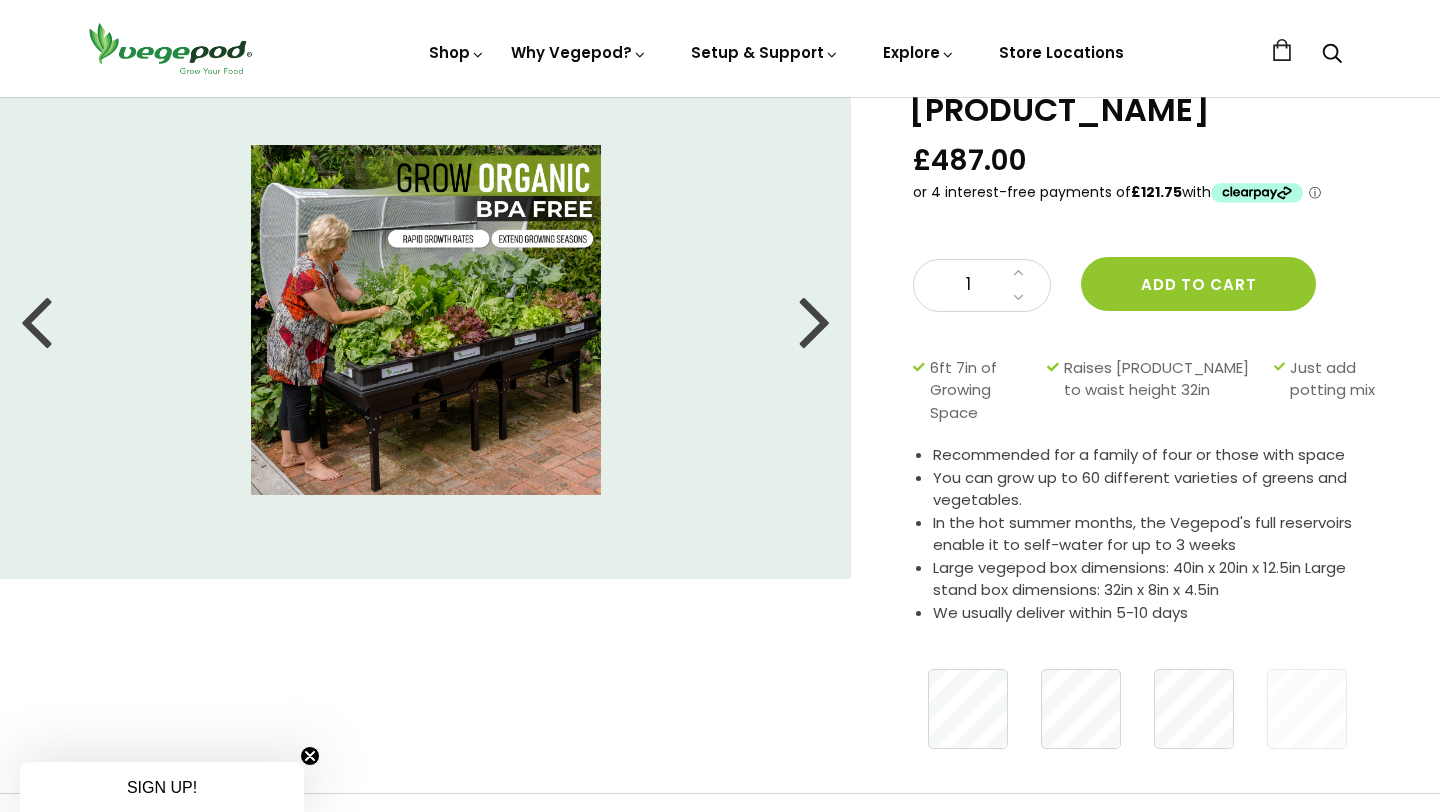 click at bounding box center [815, 320] 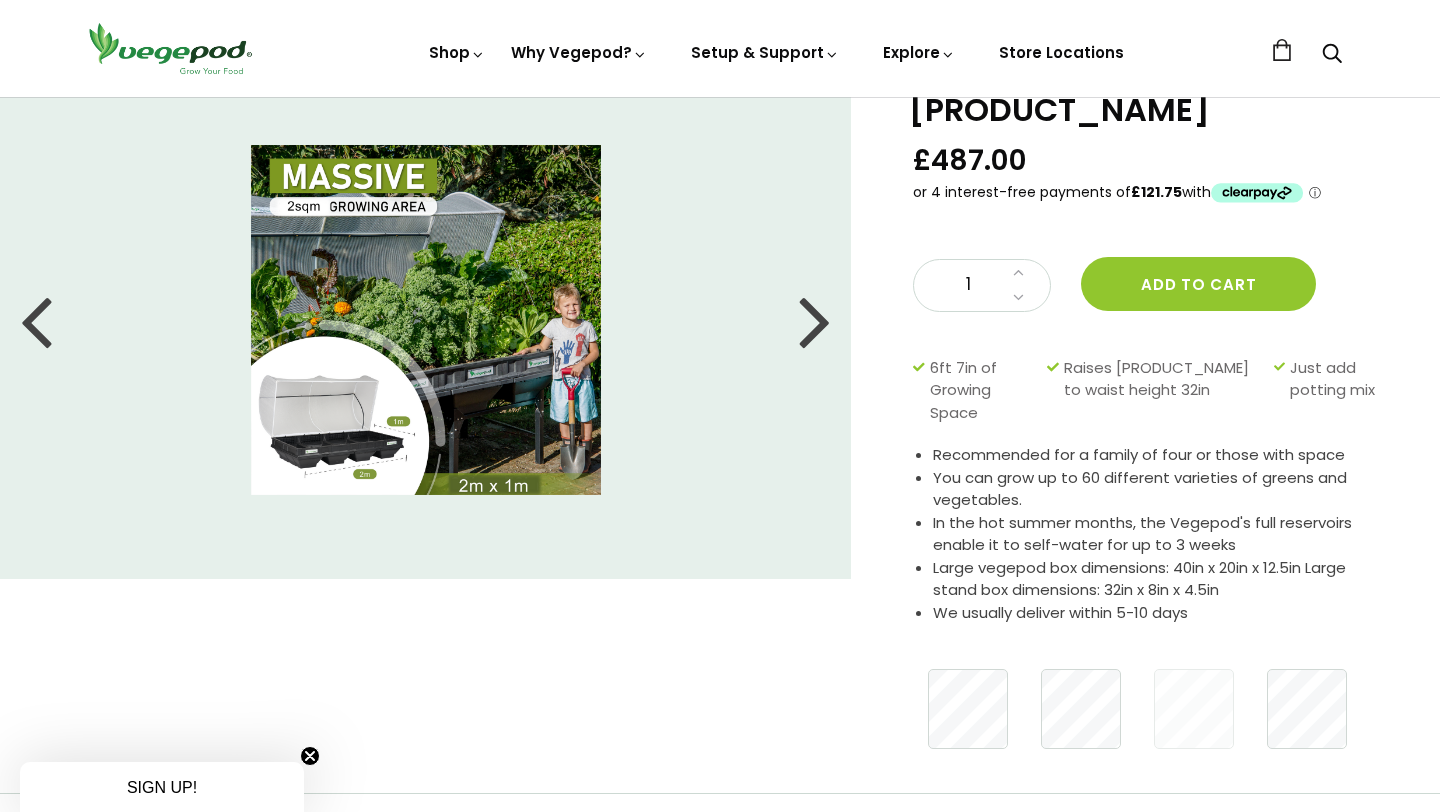click at bounding box center (815, 320) 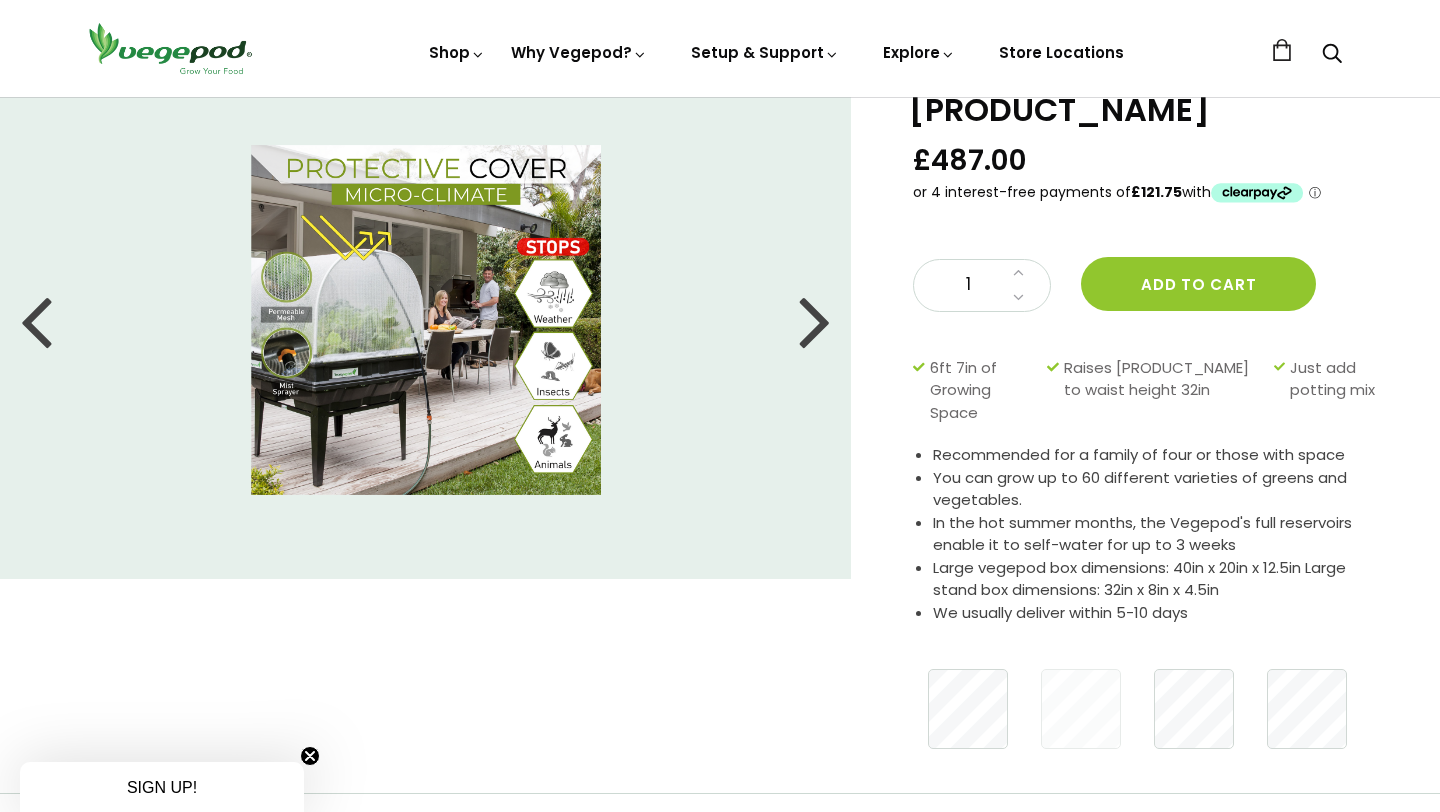 click at bounding box center [815, 320] 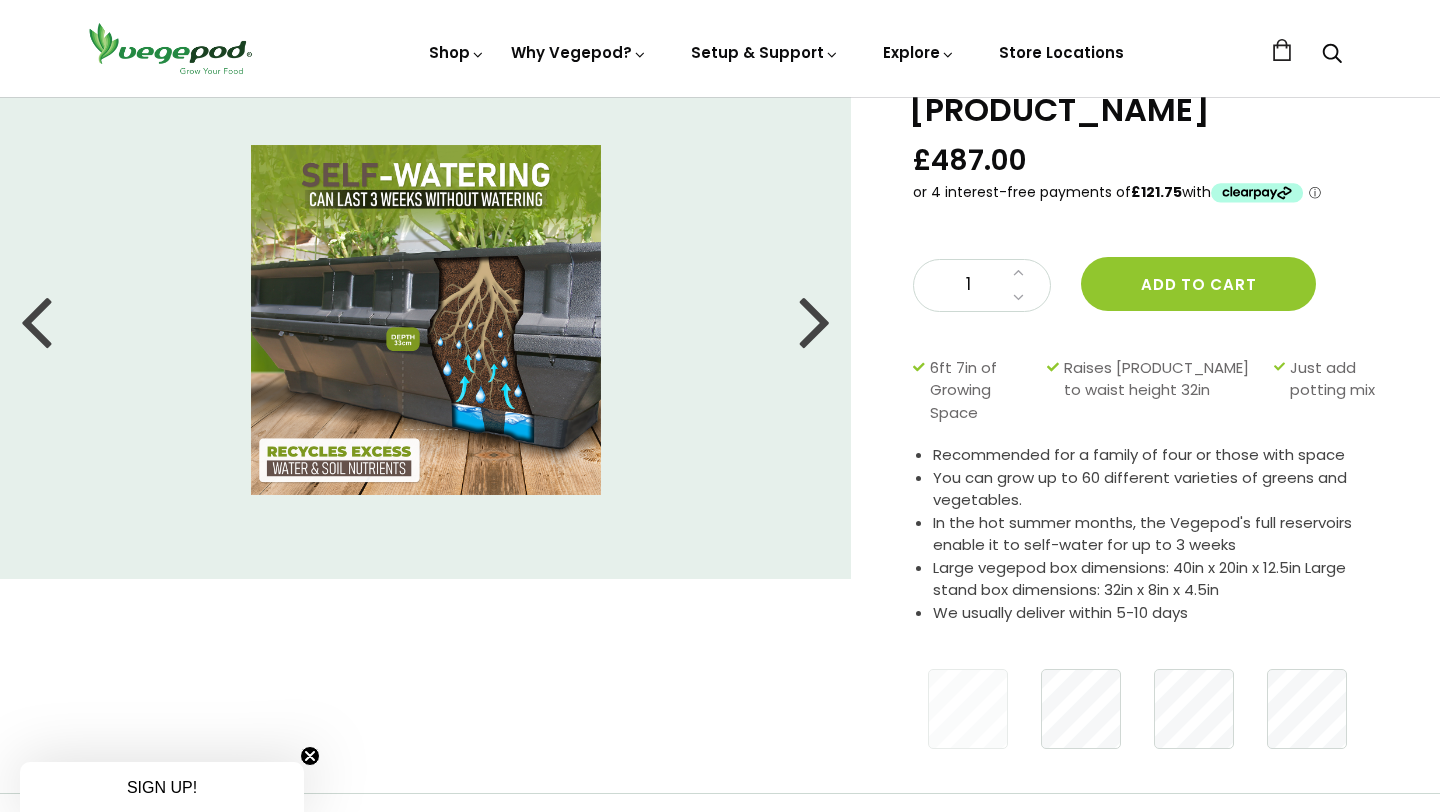 click at bounding box center (815, 320) 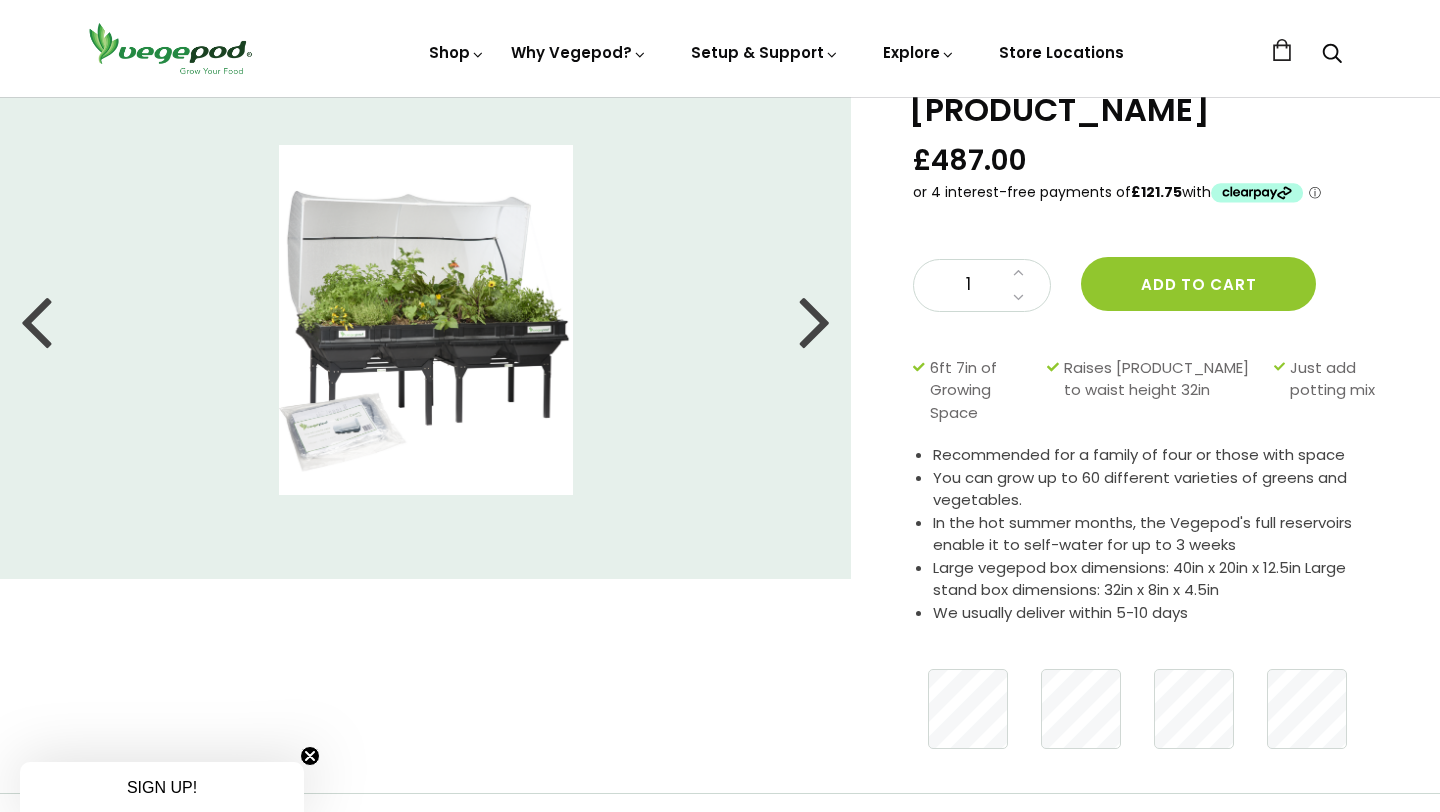 click at bounding box center (815, 320) 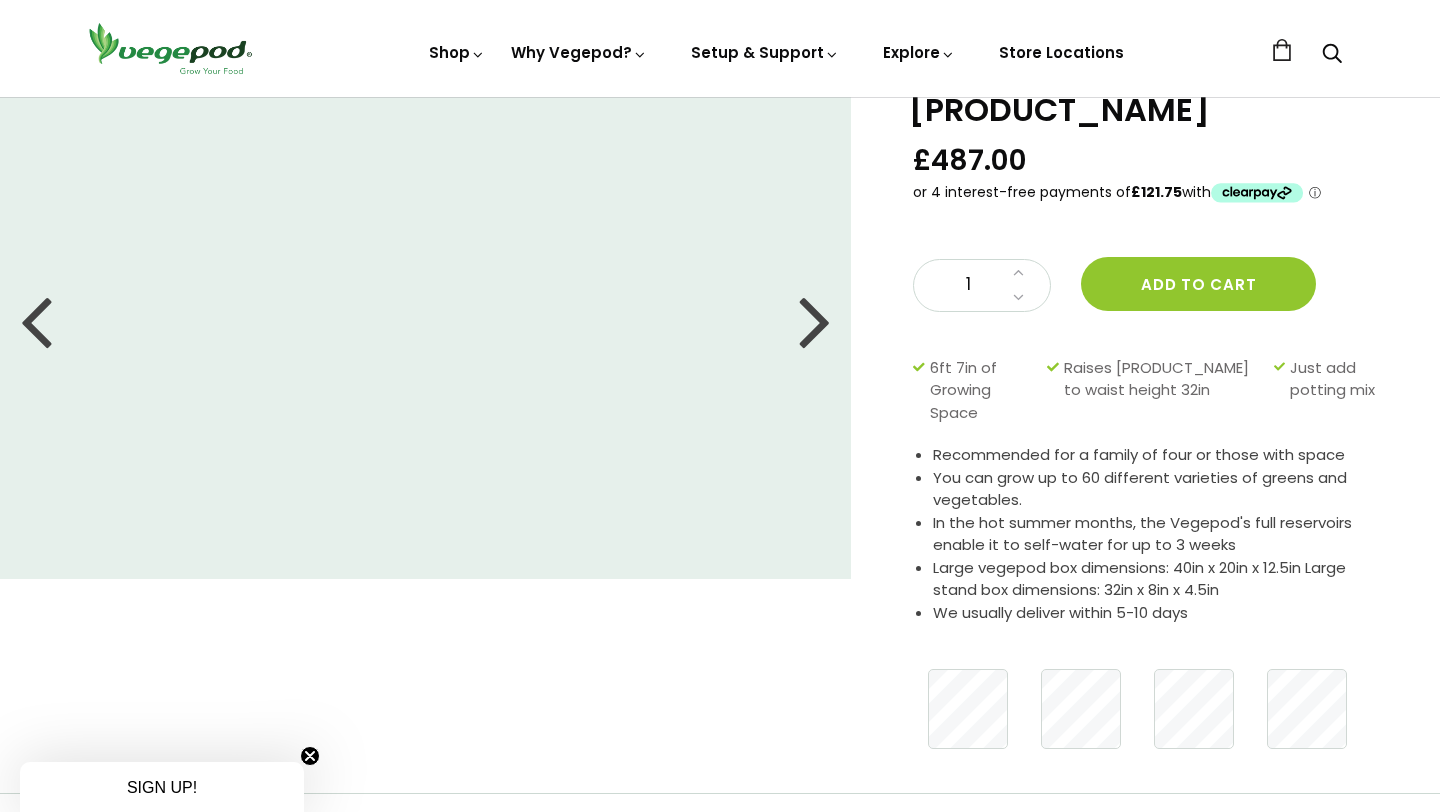 click at bounding box center (815, 320) 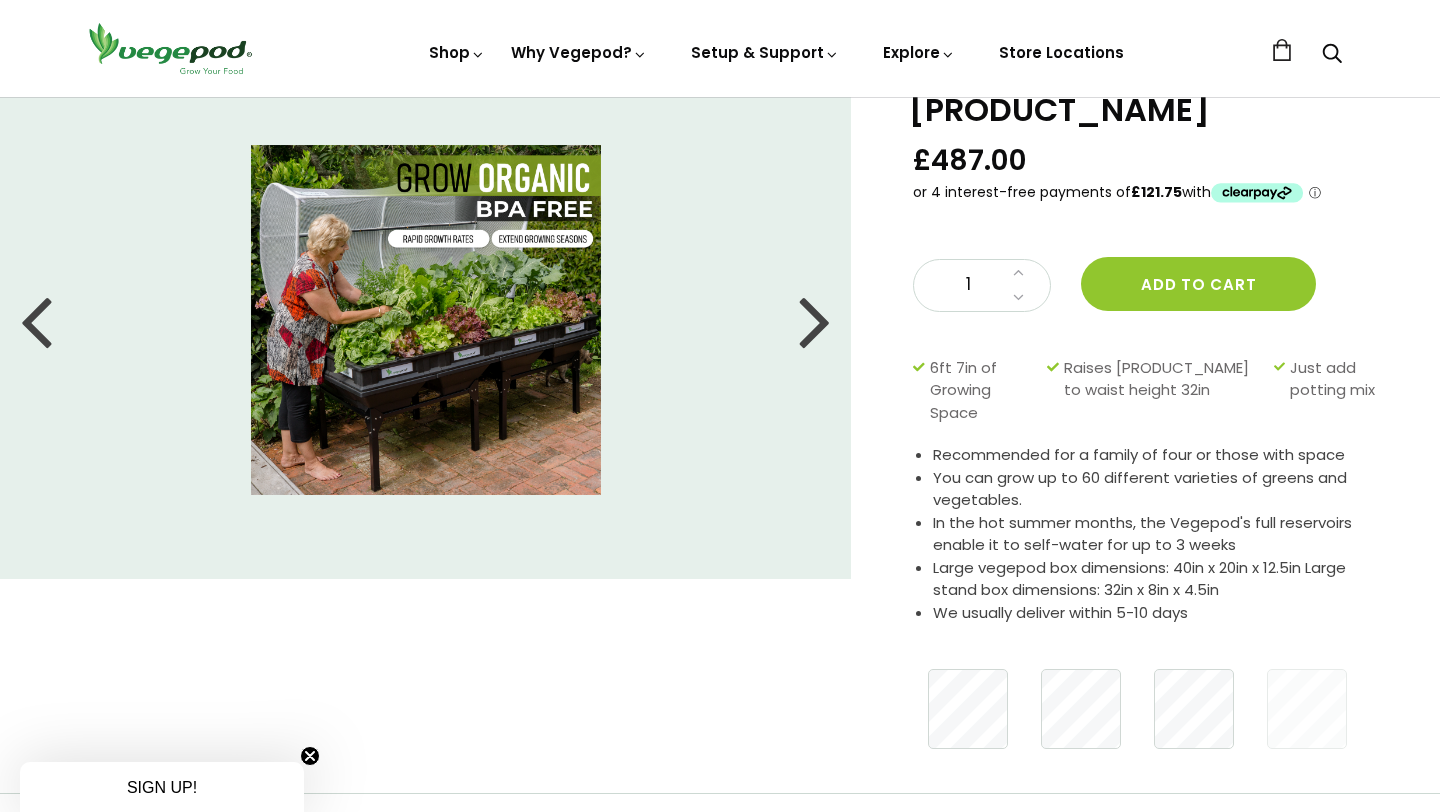 click at bounding box center [815, 320] 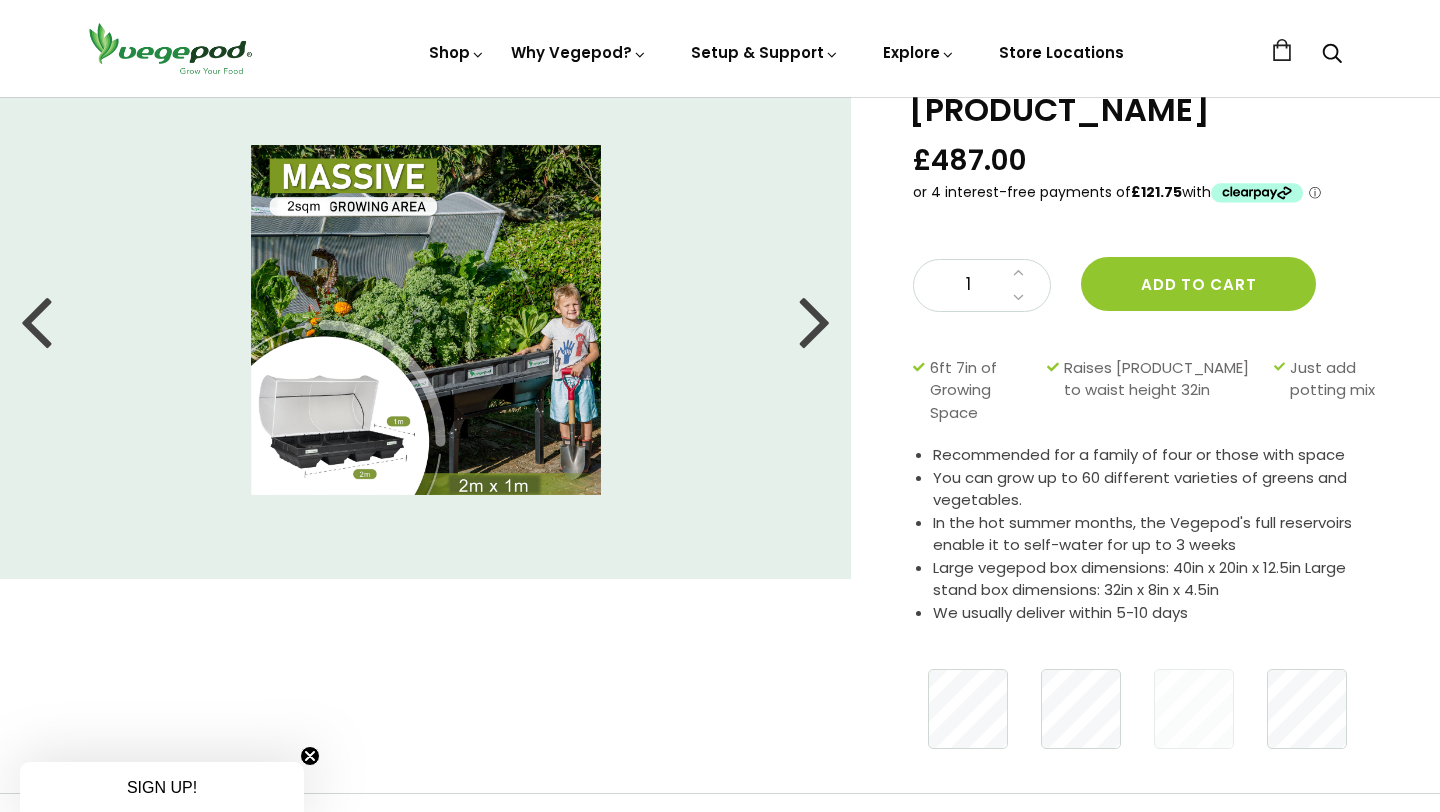 click at bounding box center (815, 320) 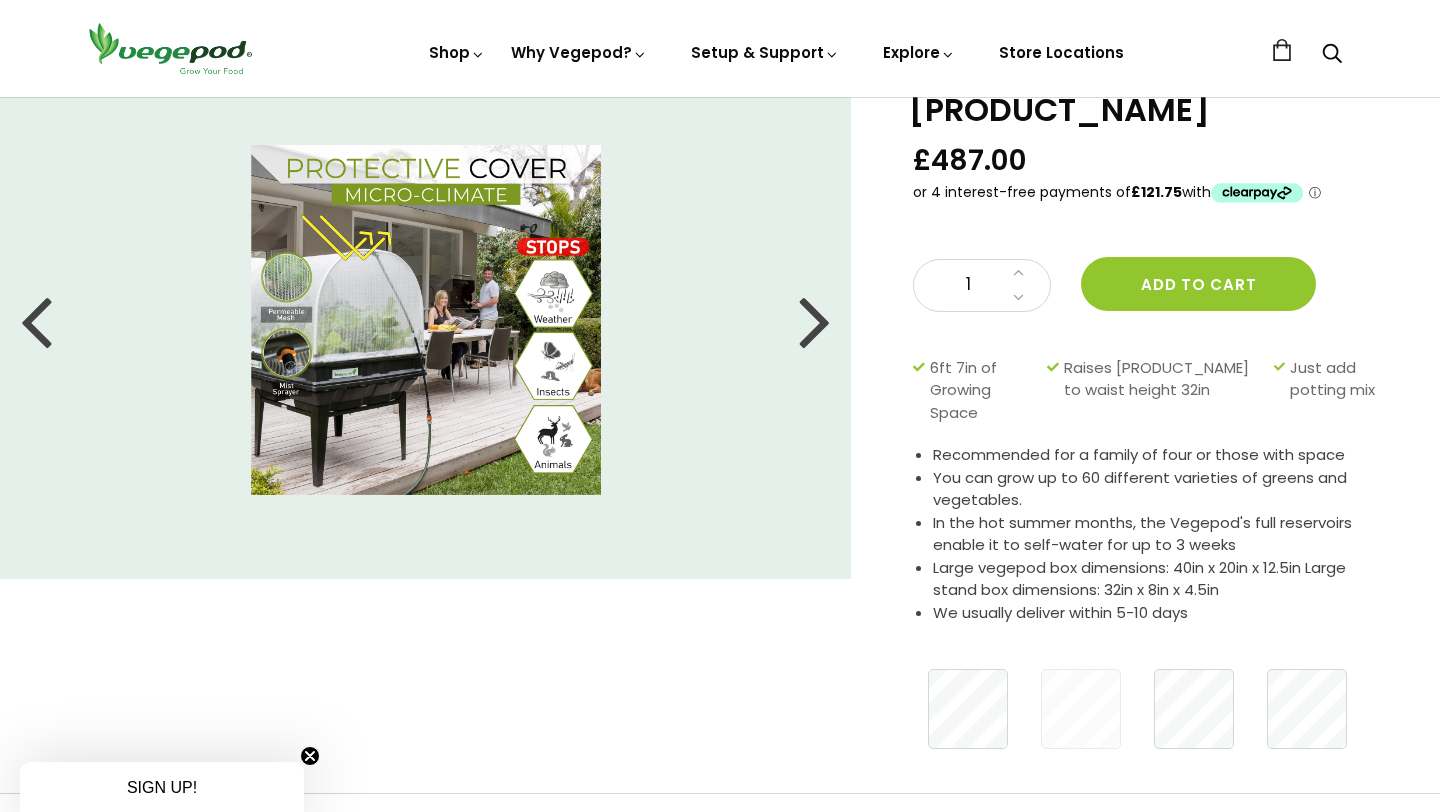 click at bounding box center [815, 320] 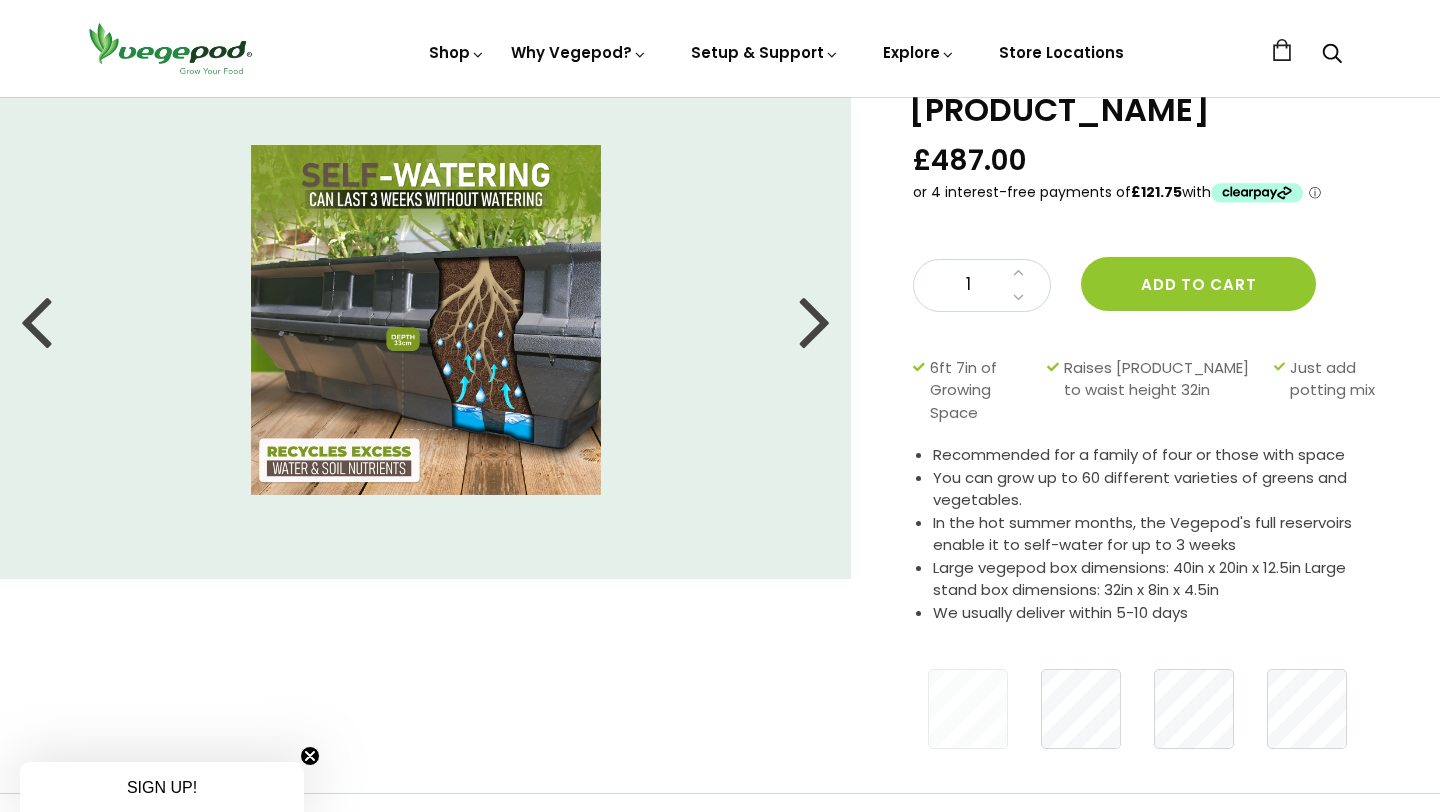click at bounding box center (815, 320) 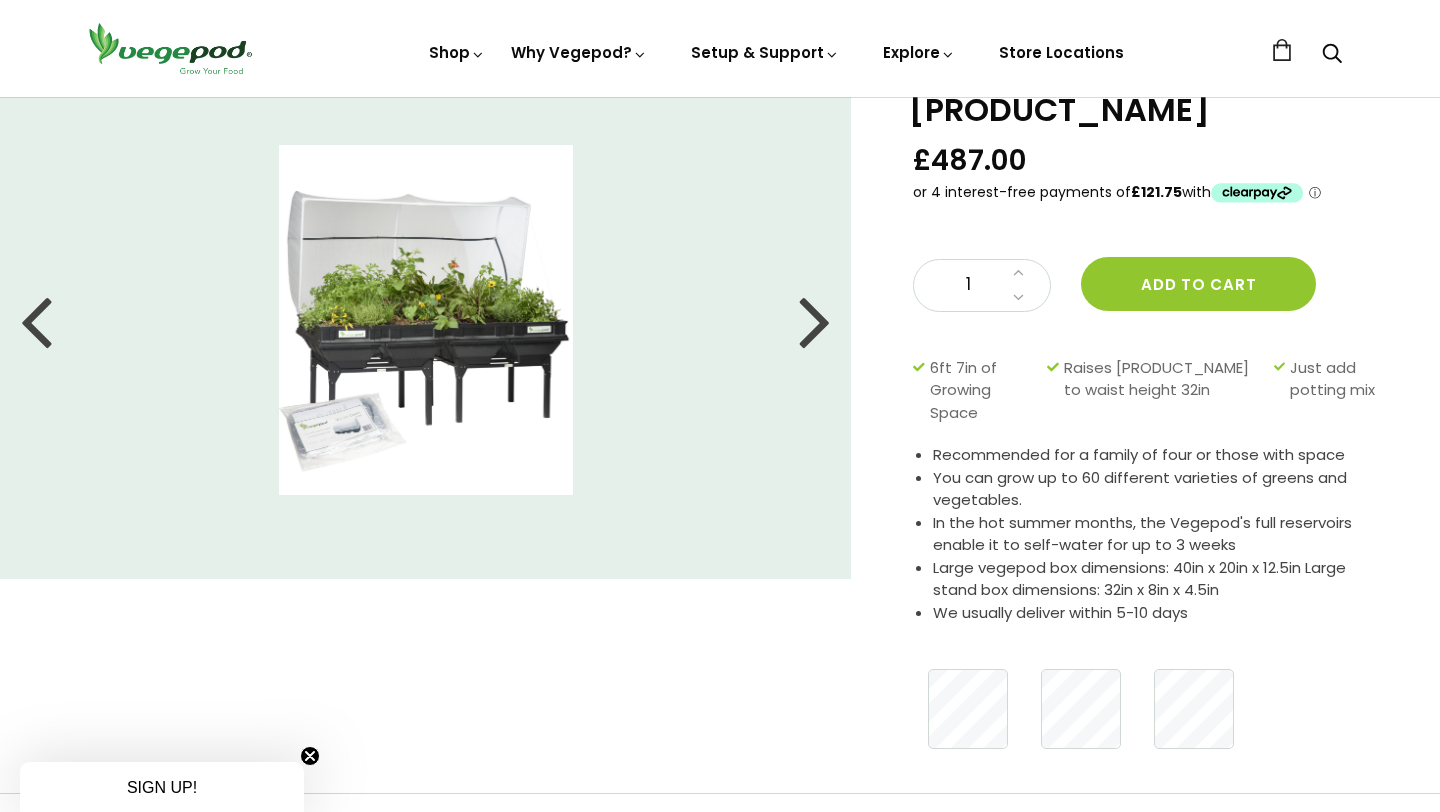 click at bounding box center (815, 320) 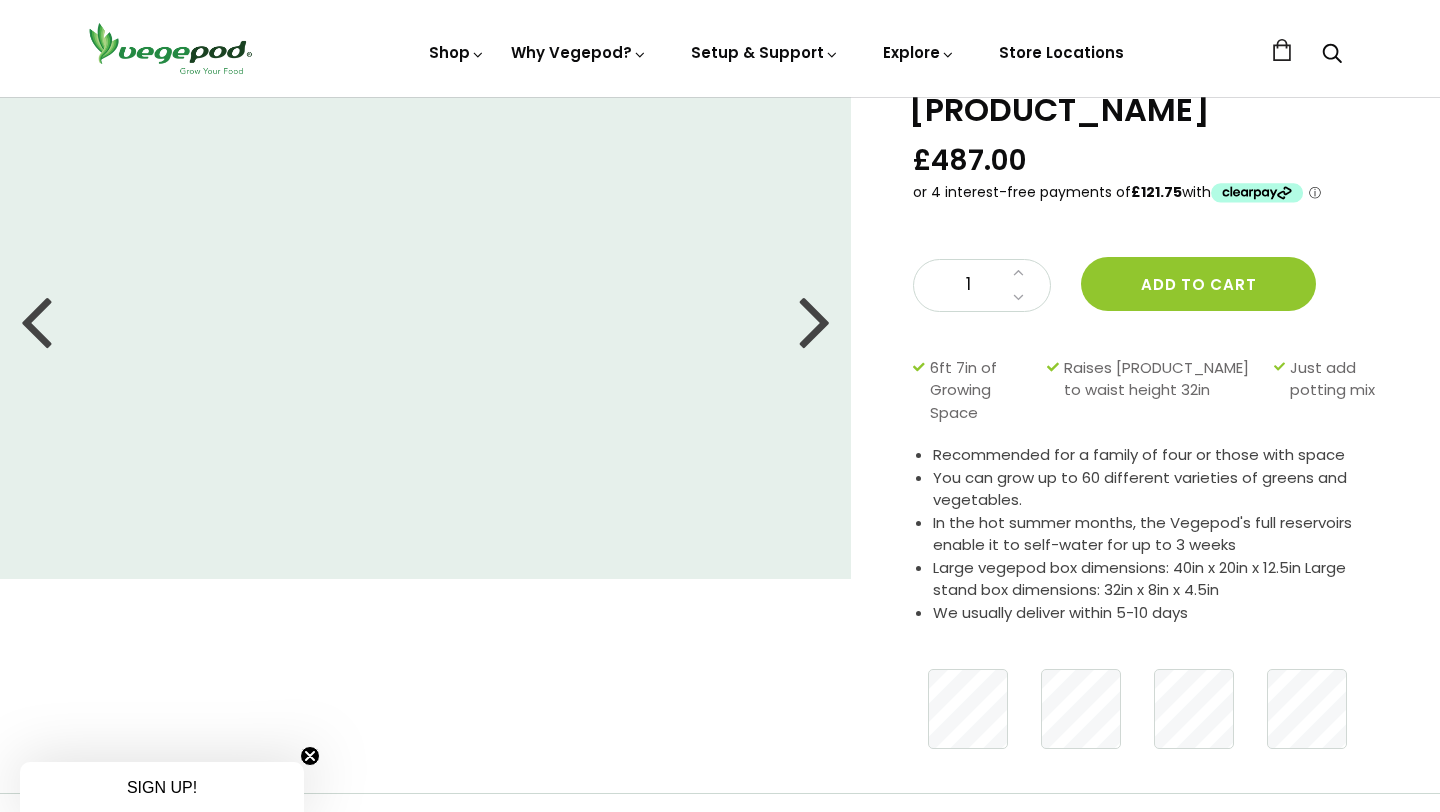 click at bounding box center (815, 320) 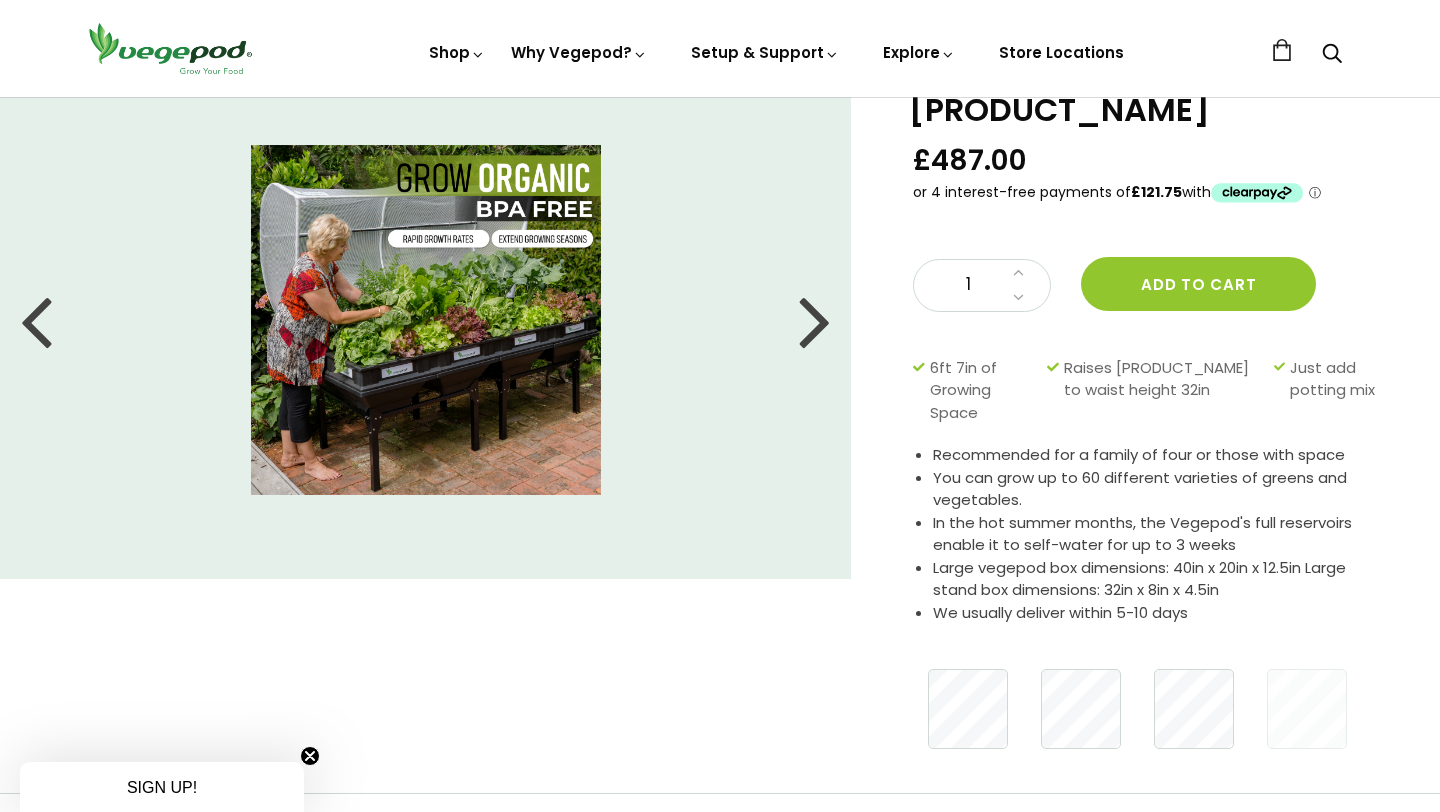 click at bounding box center [36, 320] 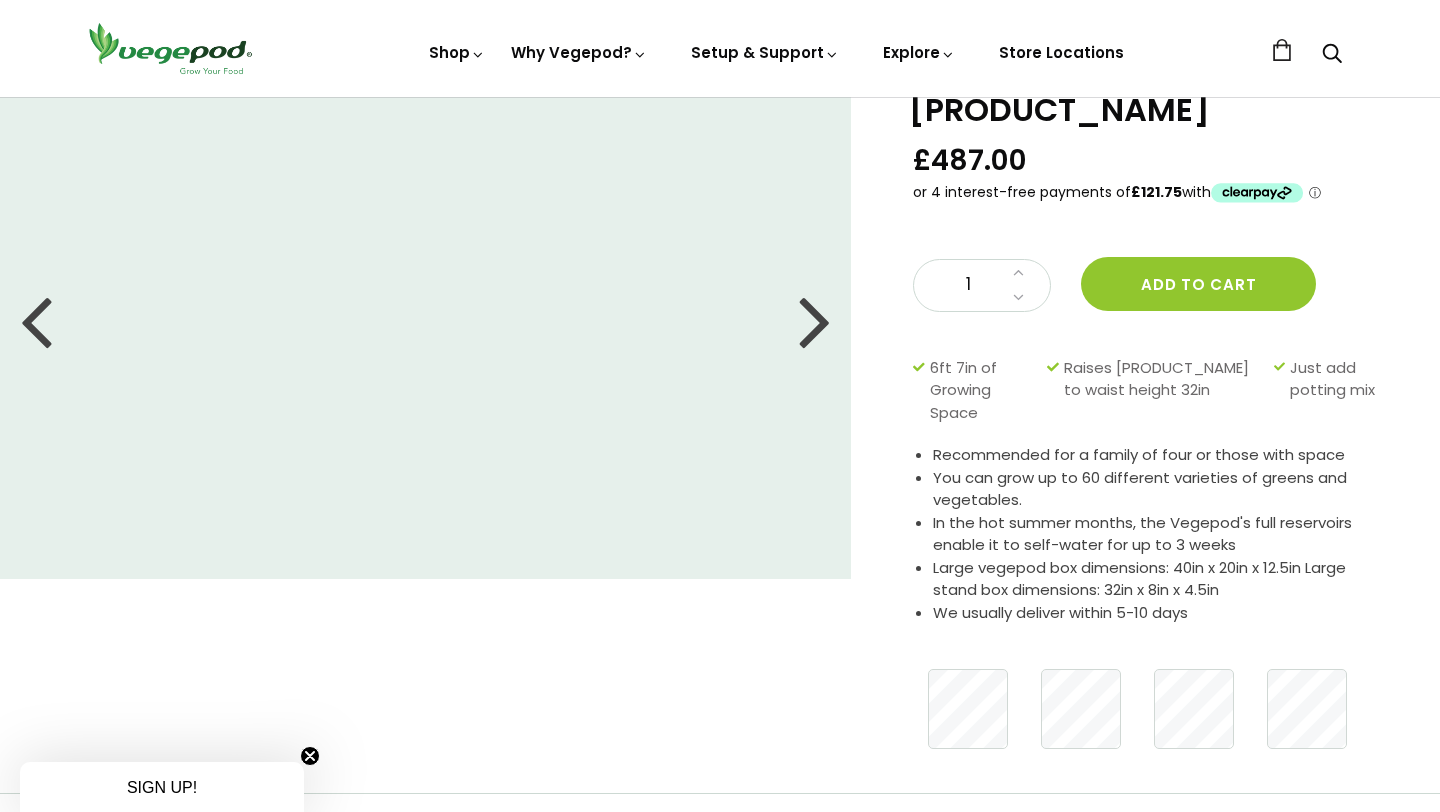 click at bounding box center [815, 320] 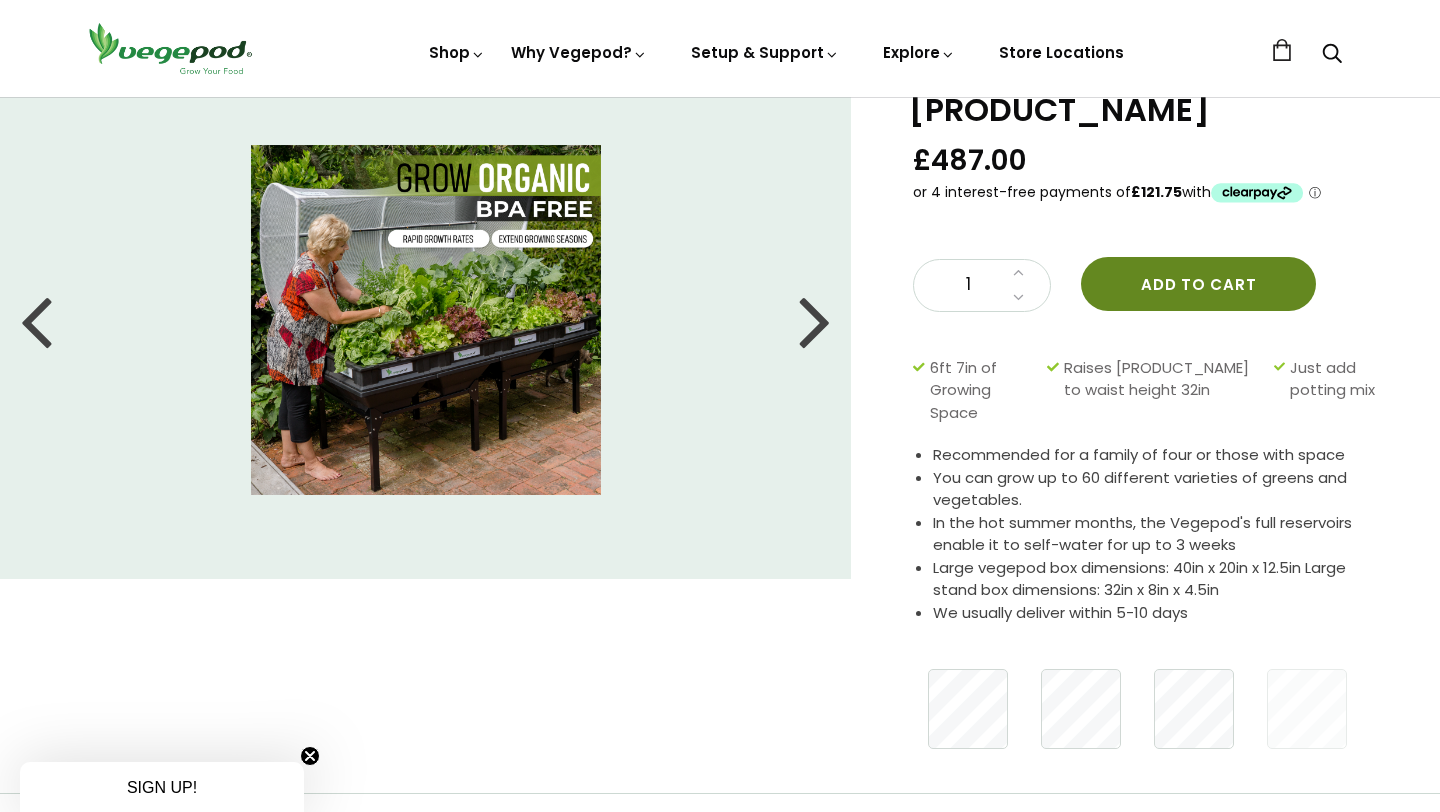 scroll, scrollTop: 0, scrollLeft: 0, axis: both 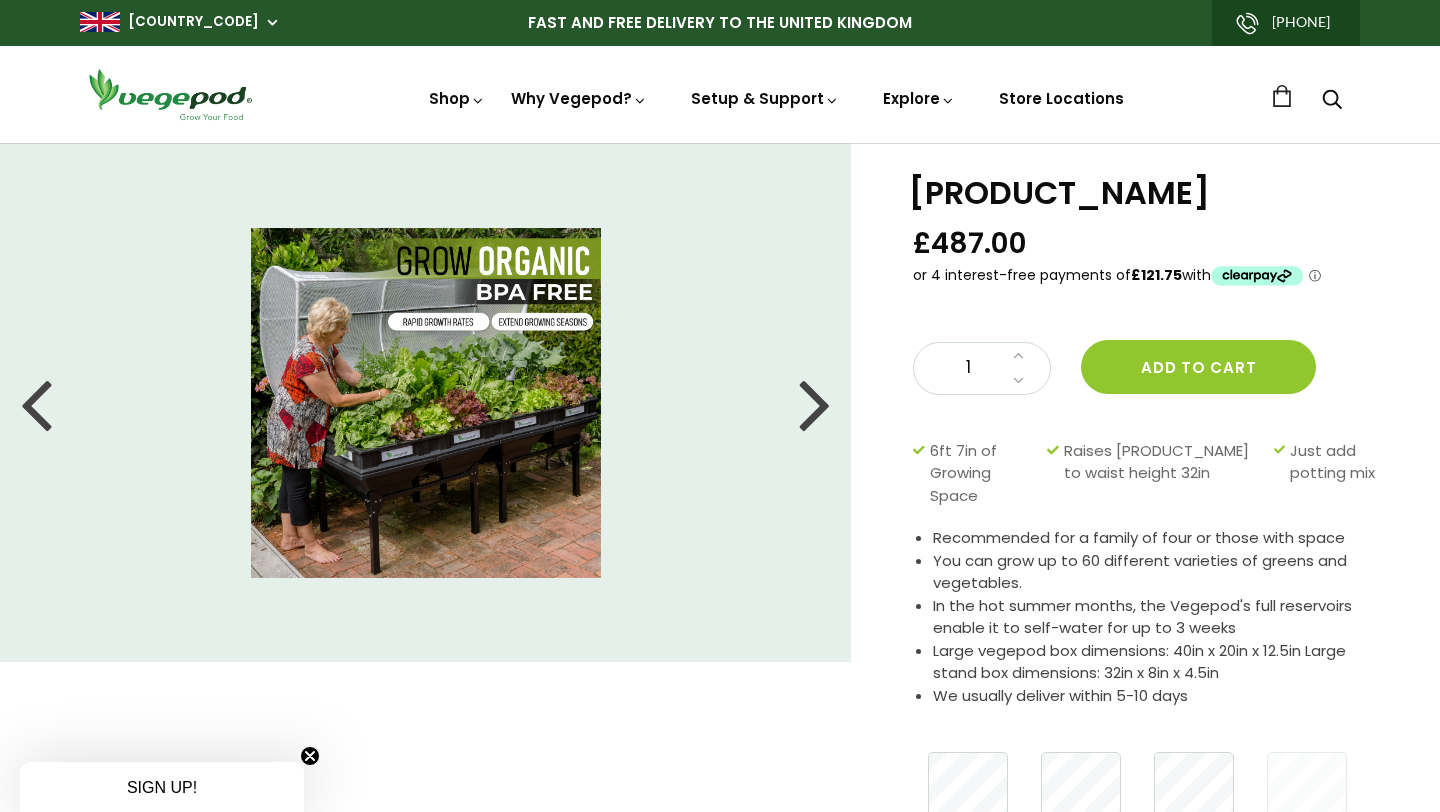 click at bounding box center (815, 403) 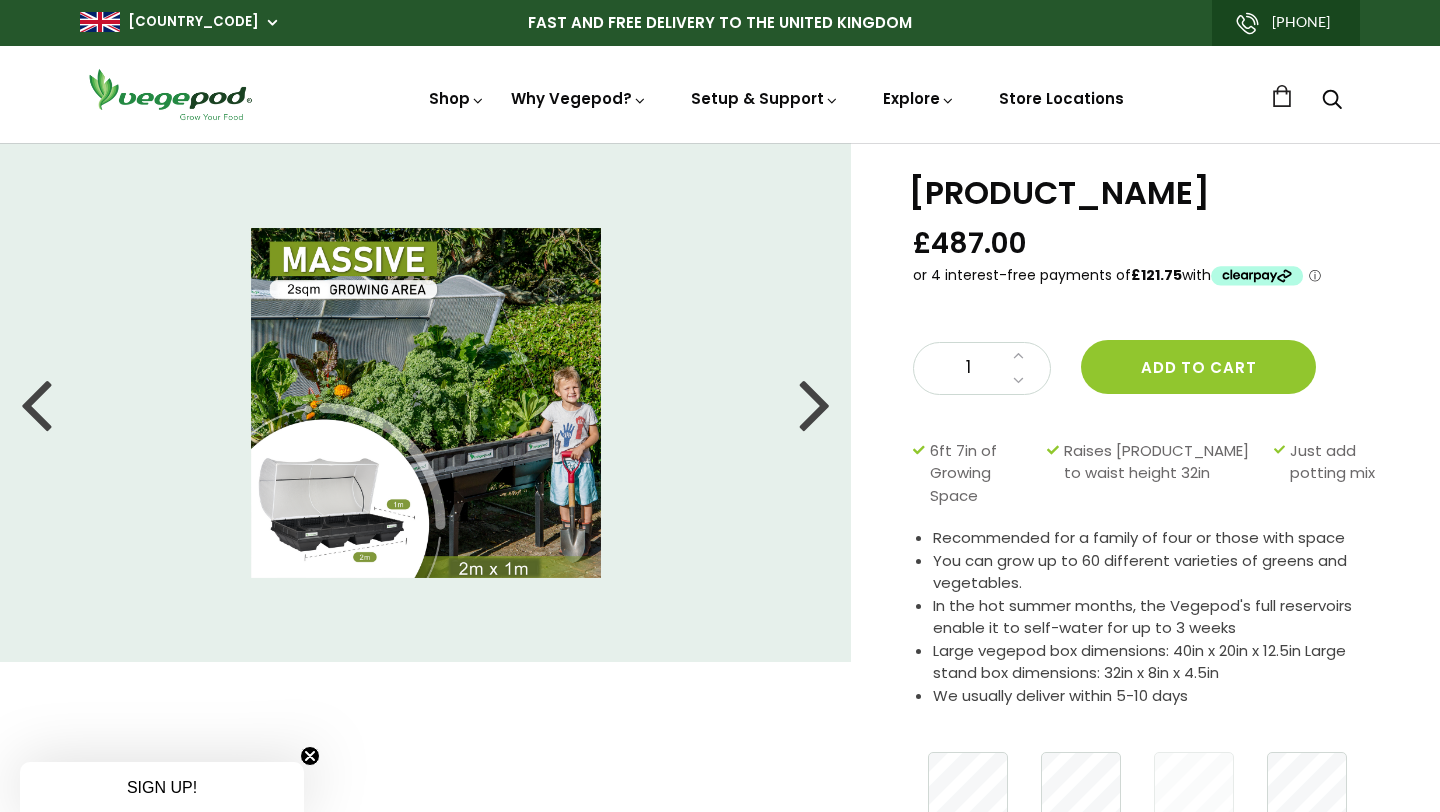 click at bounding box center [815, 403] 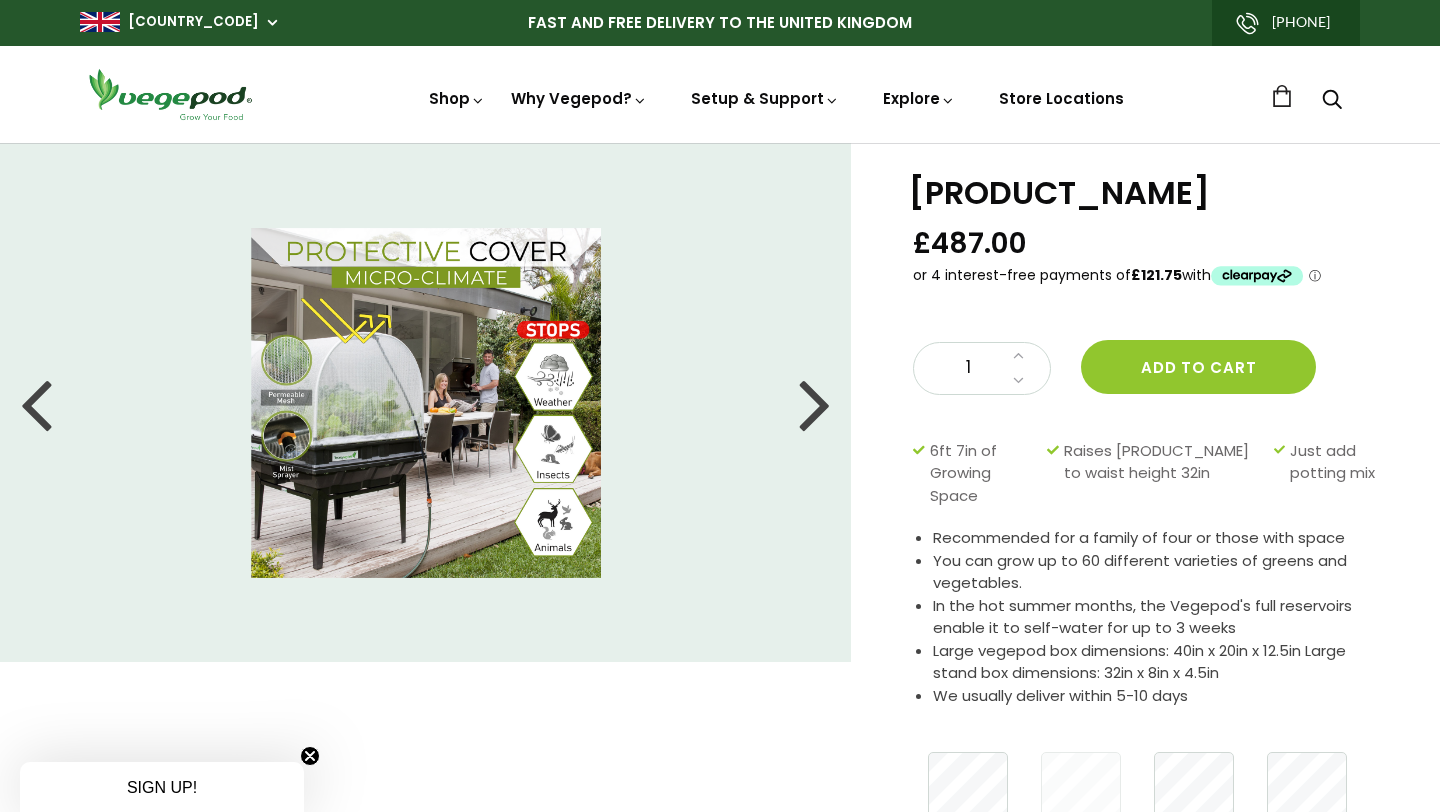 click at bounding box center [36, 403] 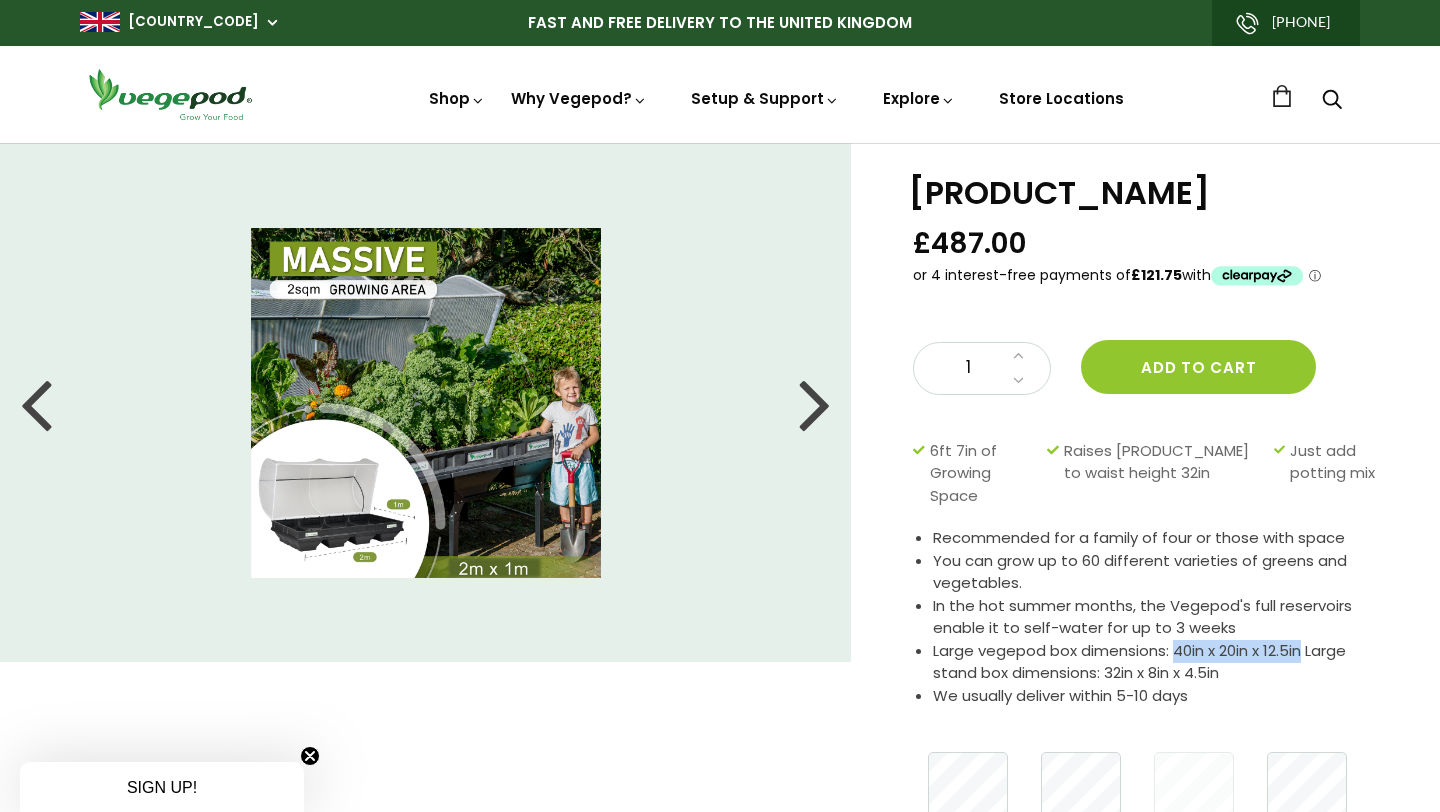 drag, startPoint x: 1174, startPoint y: 691, endPoint x: 1309, endPoint y: 700, distance: 135.29967 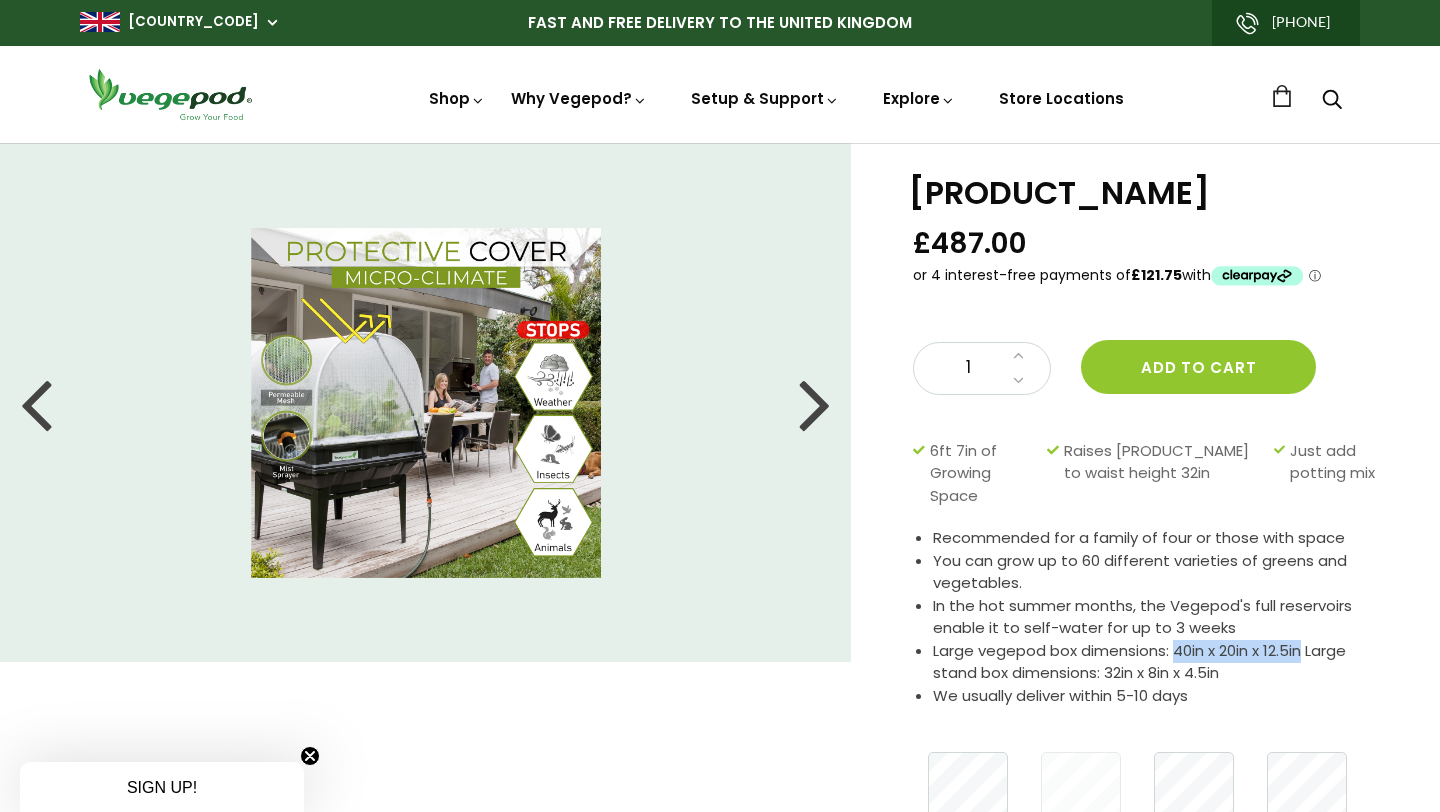 click at bounding box center (815, 403) 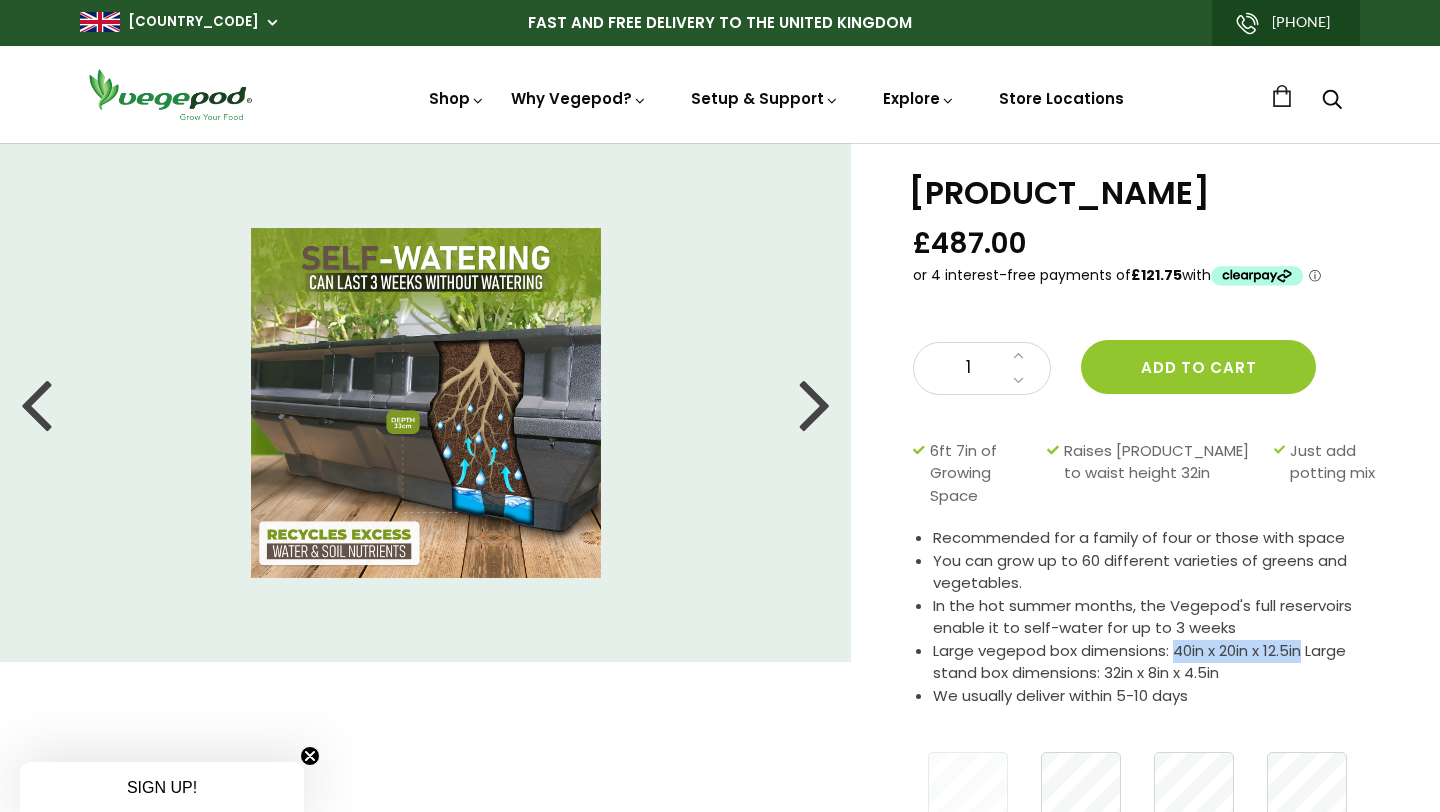 click at bounding box center (815, 403) 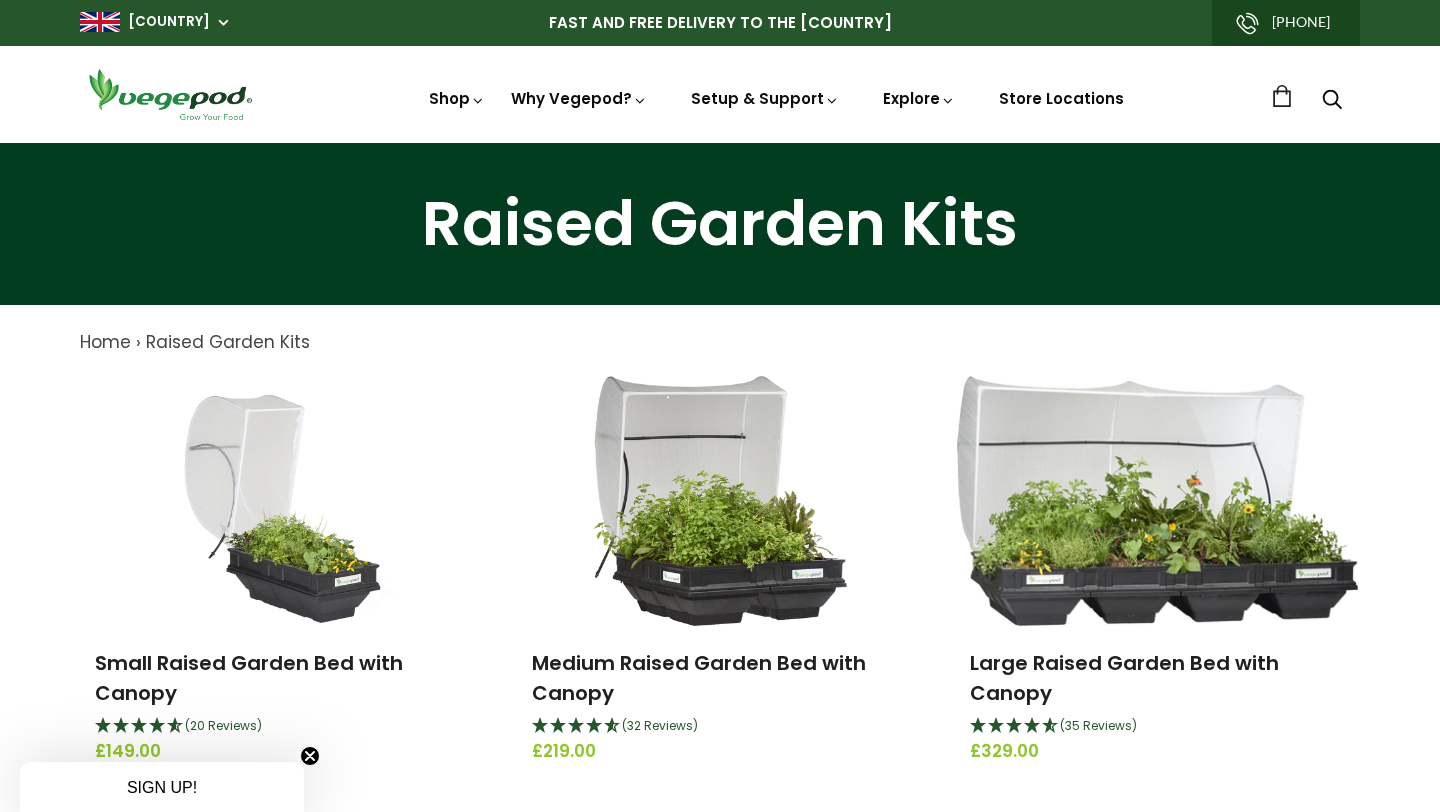 scroll, scrollTop: 0, scrollLeft: 0, axis: both 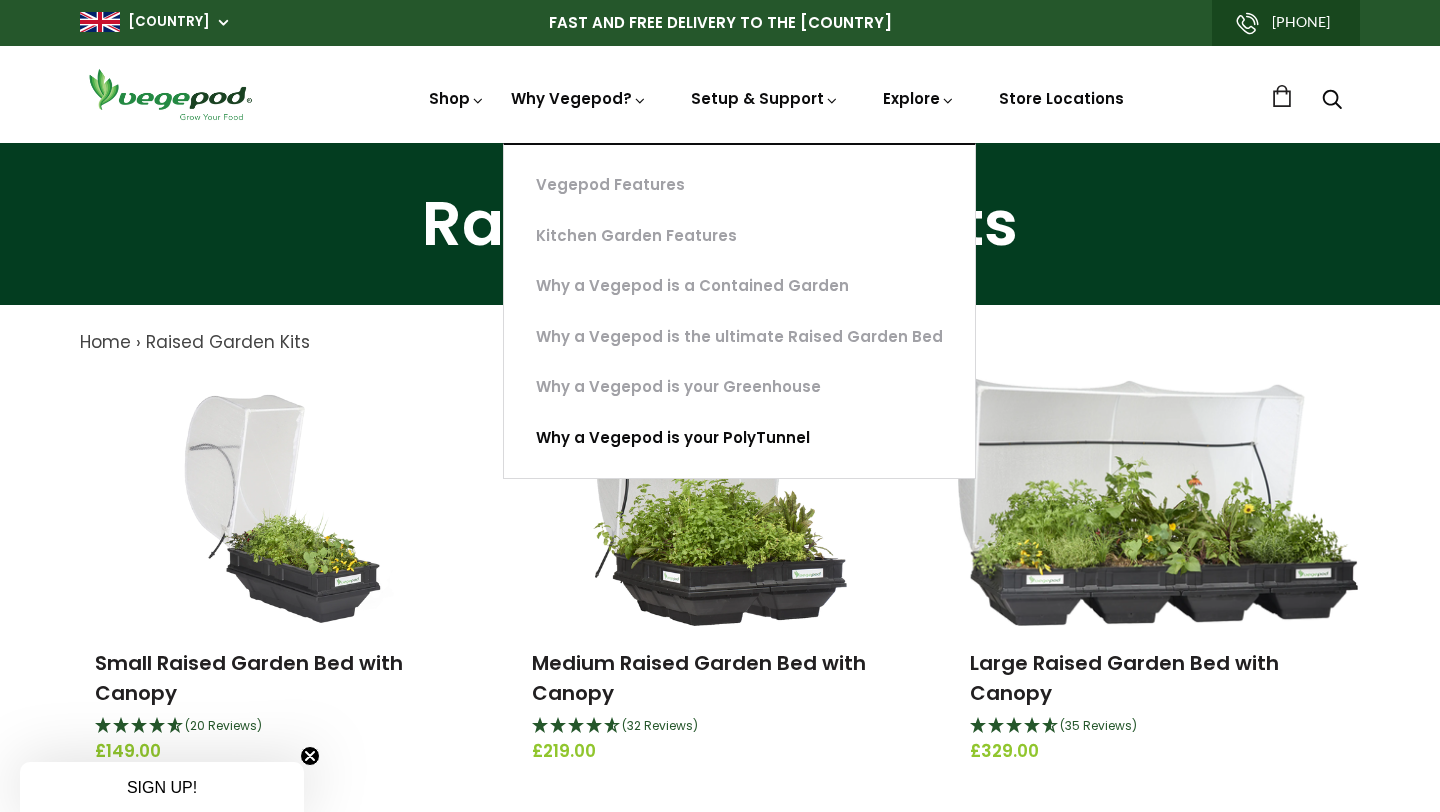 click on "Why a Vegepod is your PolyTunnel" at bounding box center (739, 438) 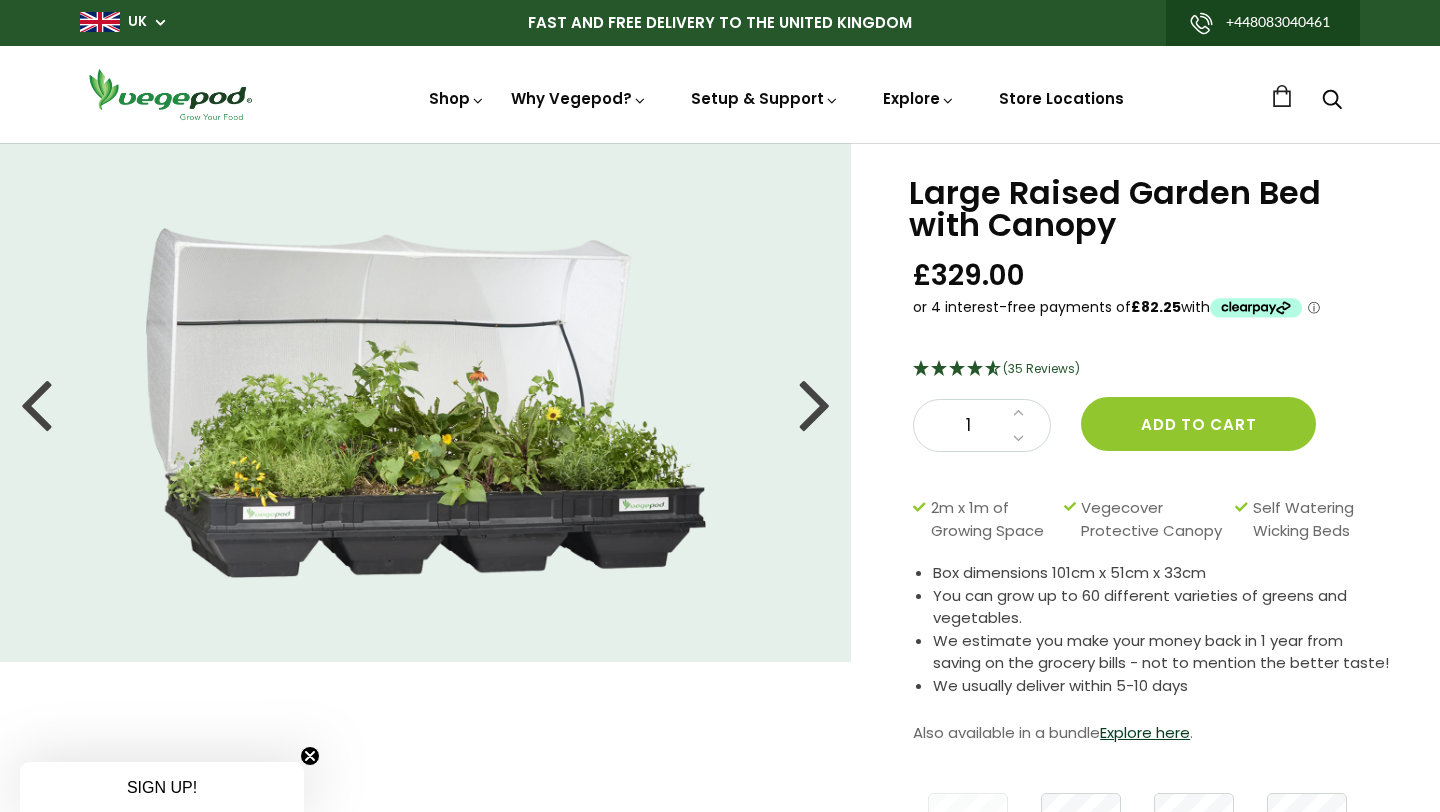 scroll, scrollTop: 0, scrollLeft: 0, axis: both 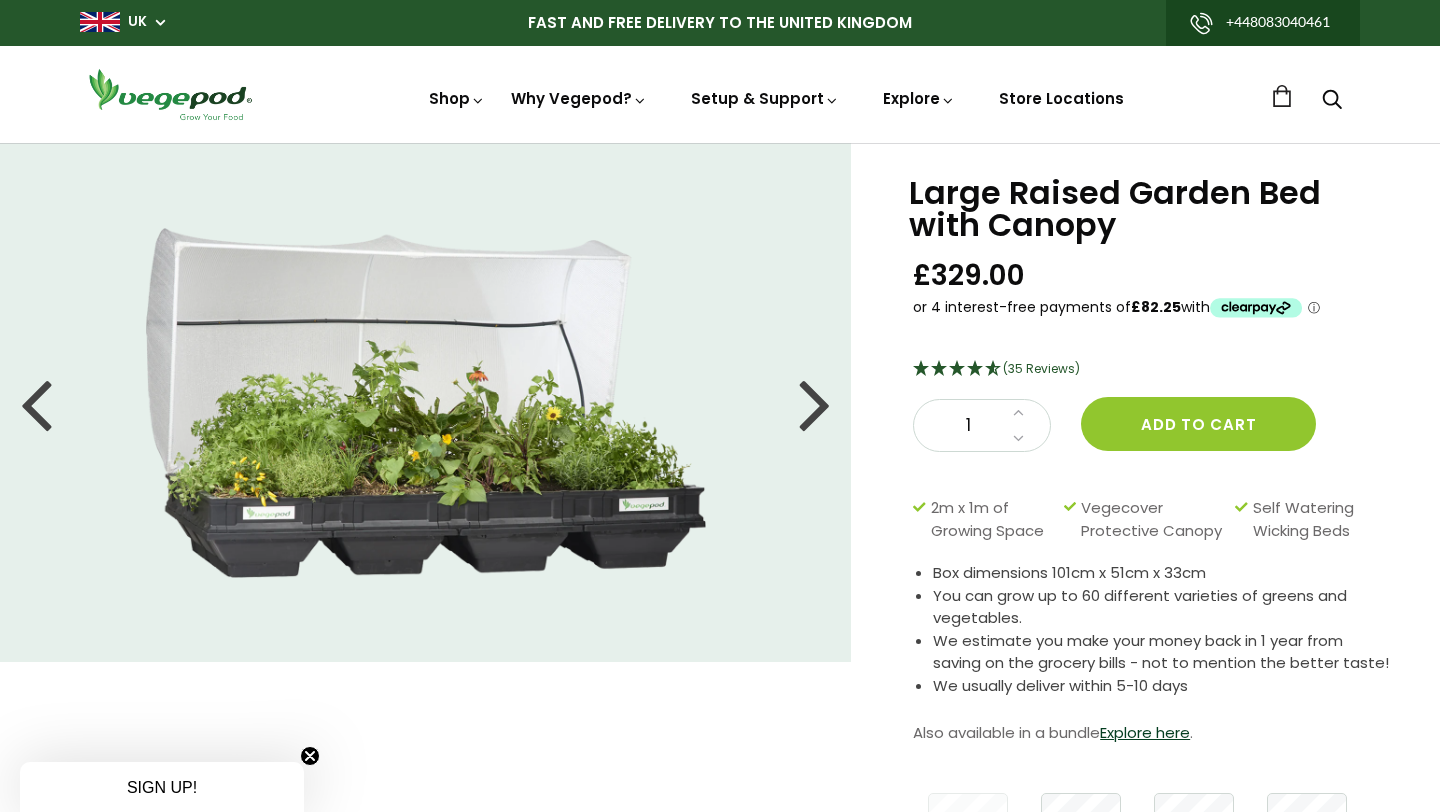 click at bounding box center [815, 403] 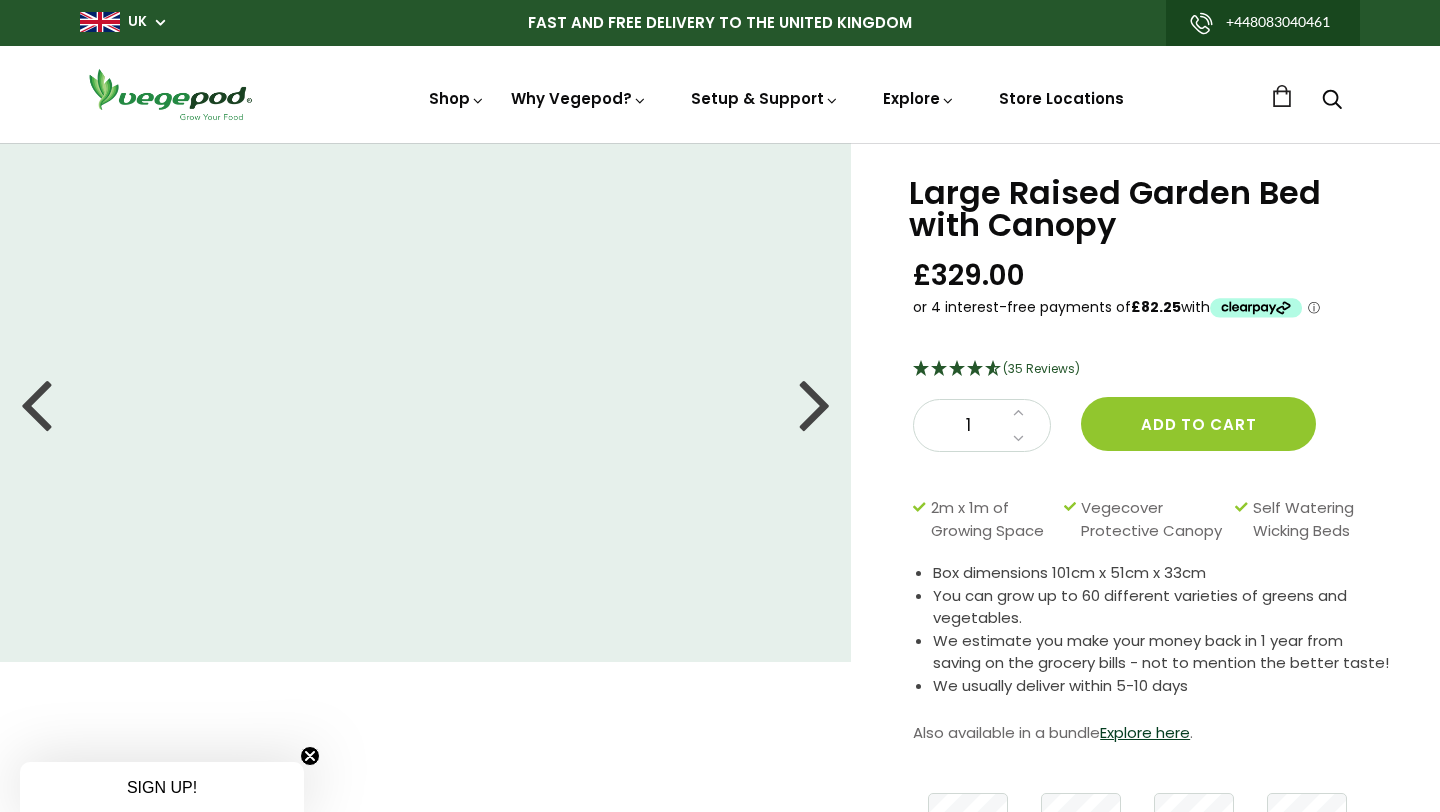 click at bounding box center [815, 403] 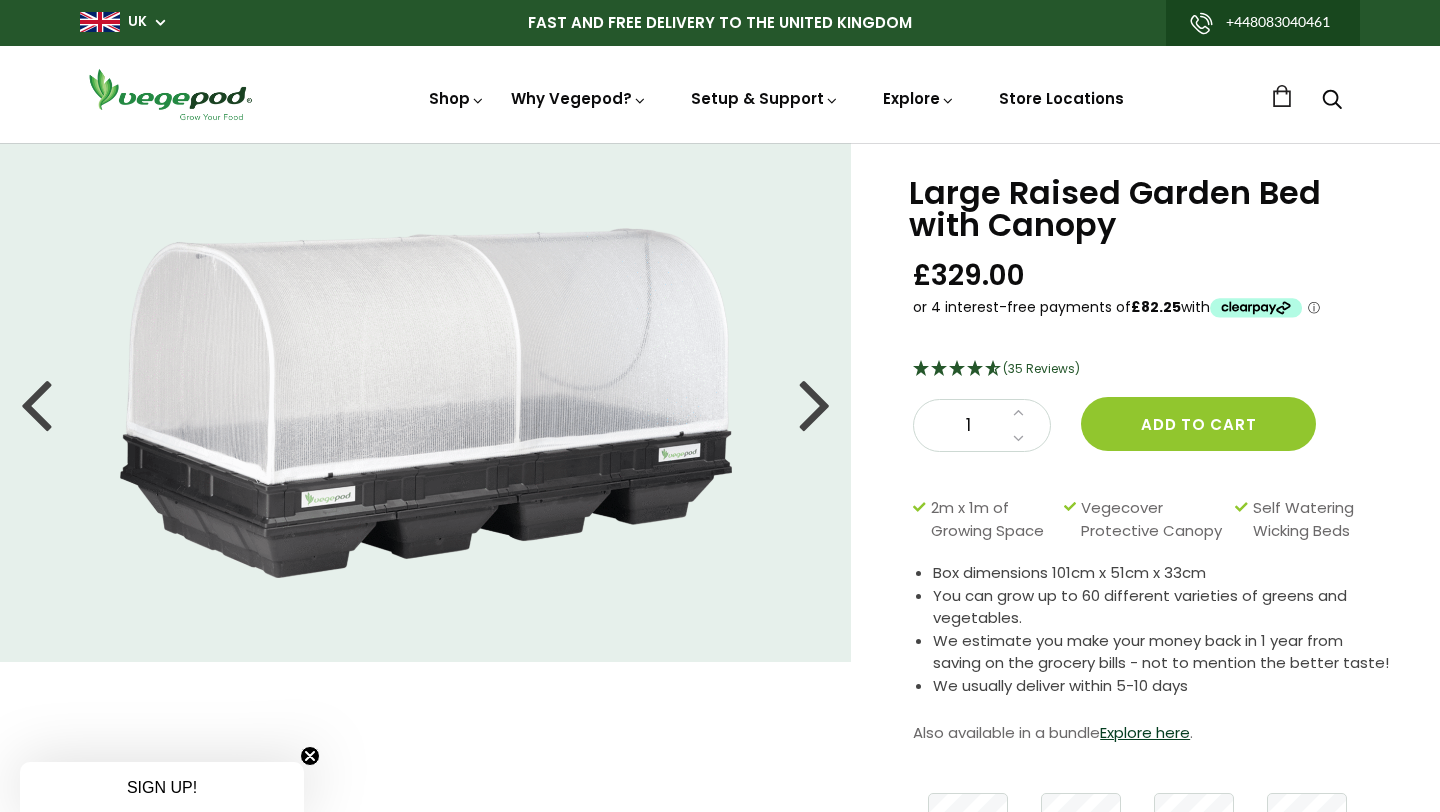 click at bounding box center (815, 403) 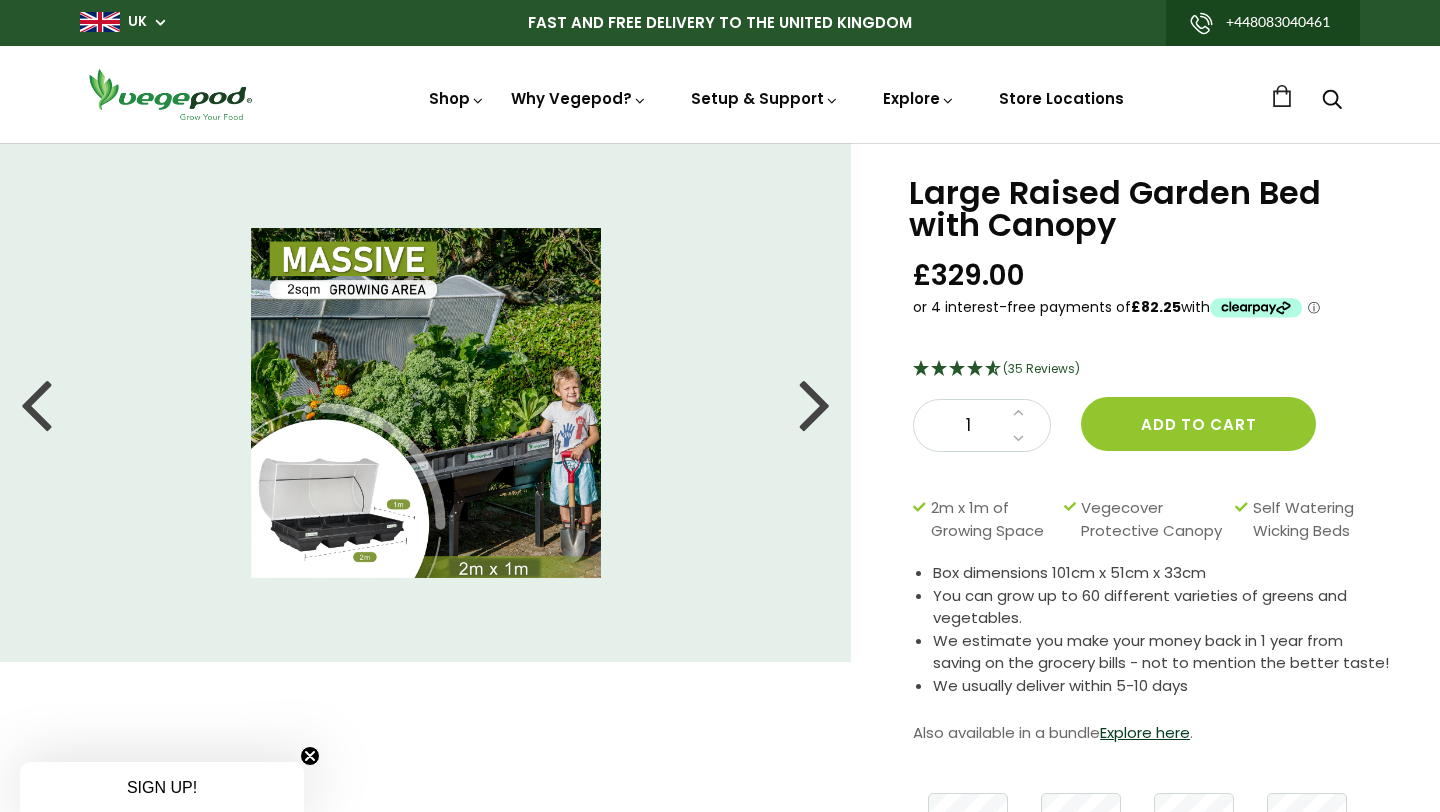 click at bounding box center (815, 403) 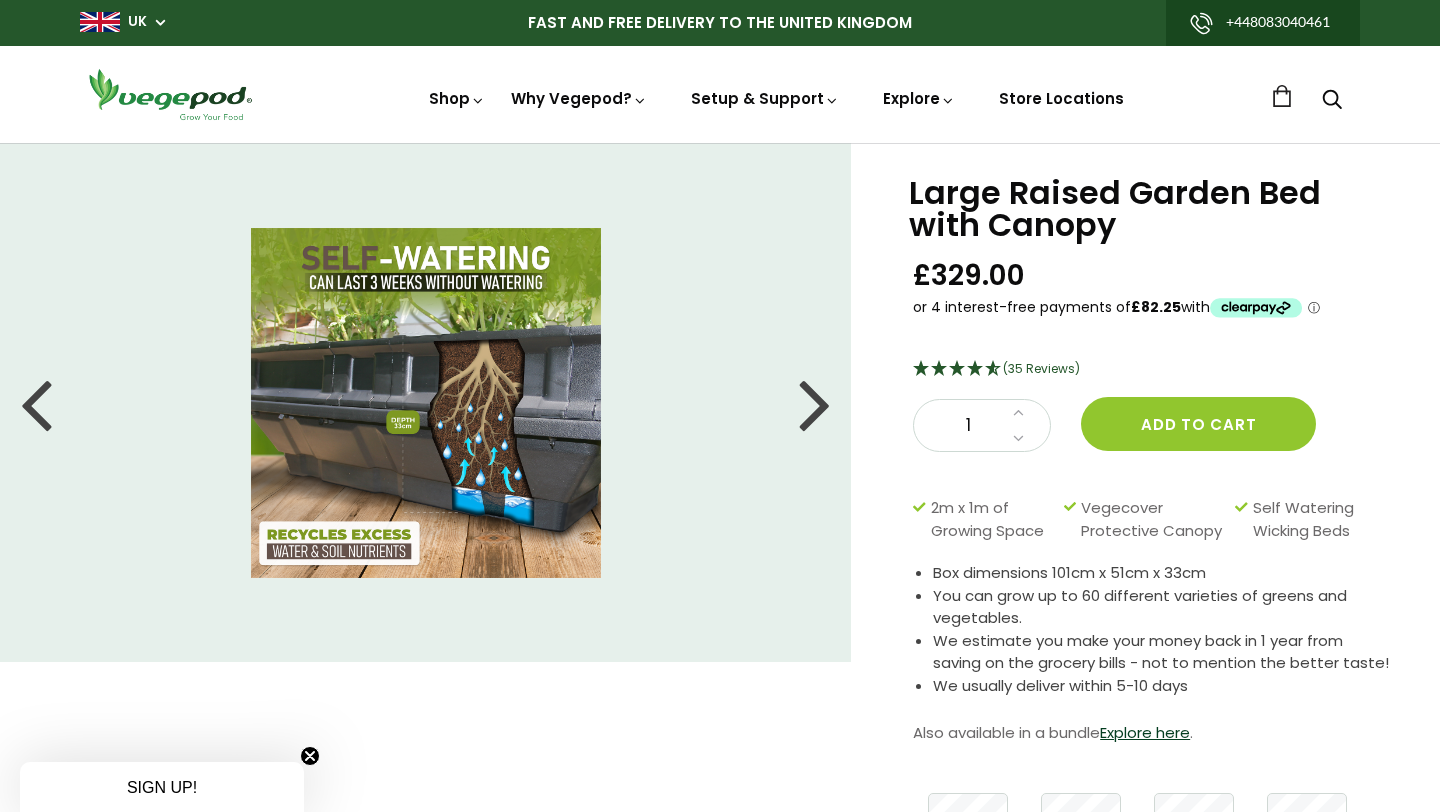 click at bounding box center (815, 403) 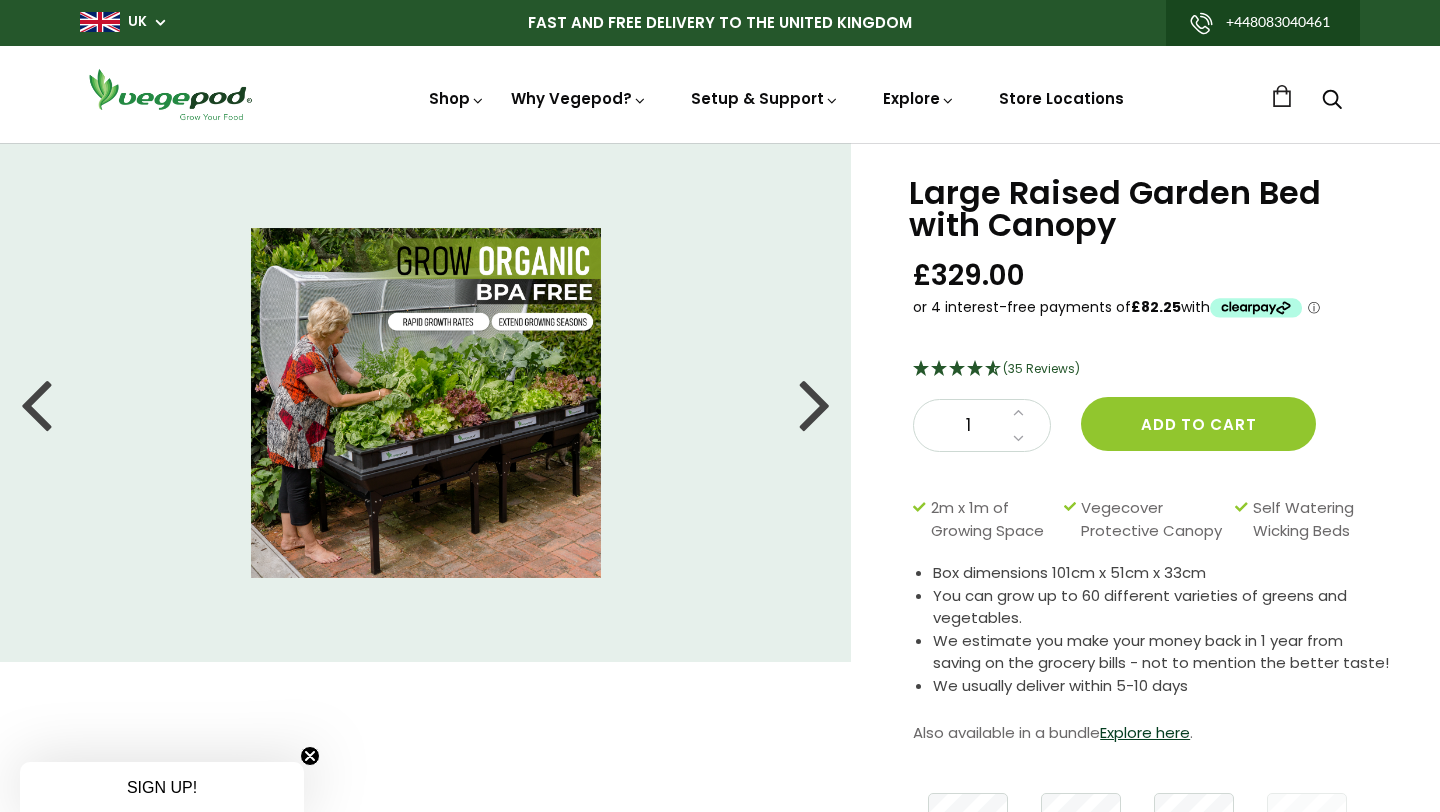 click at bounding box center [815, 403] 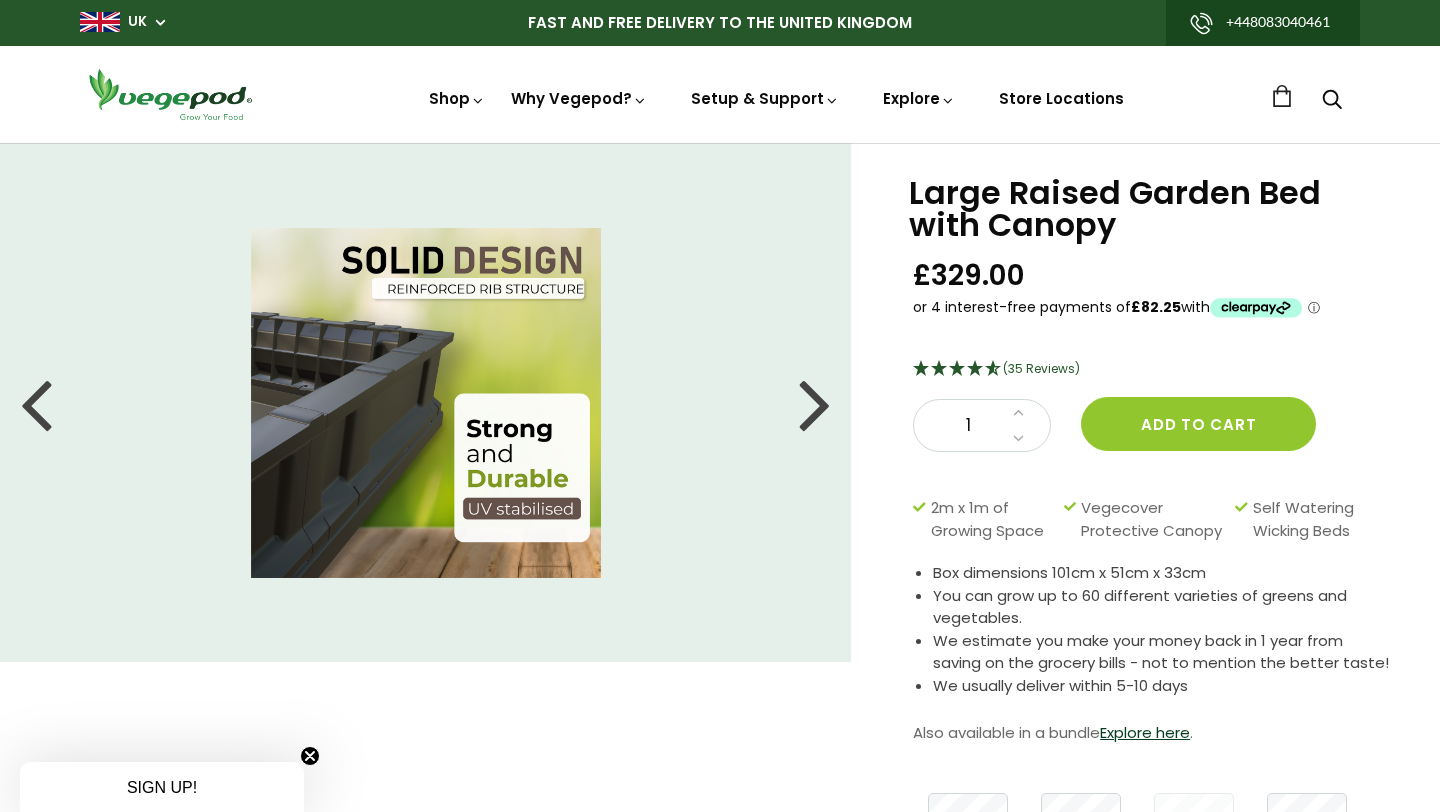 click at bounding box center [815, 403] 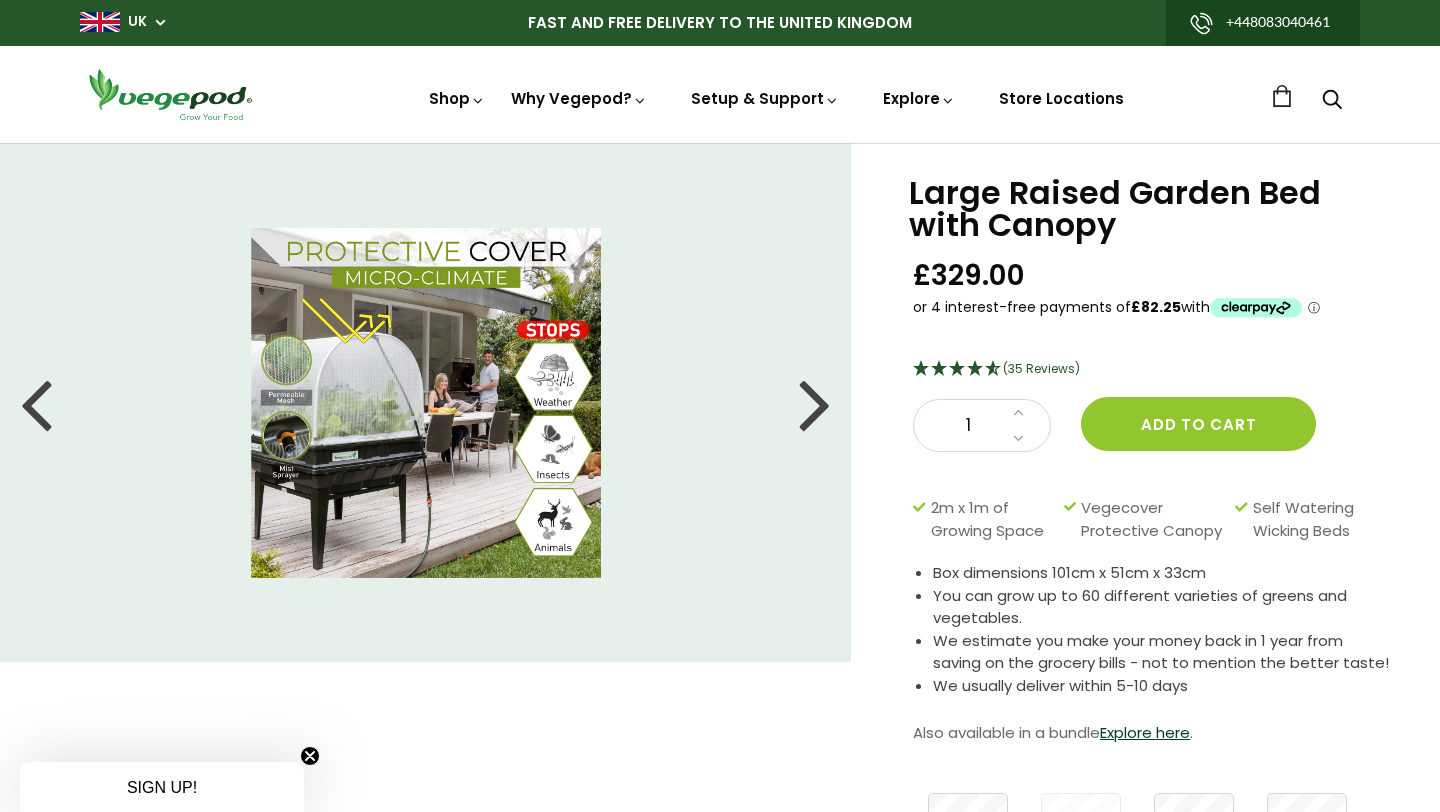 click at bounding box center [815, 403] 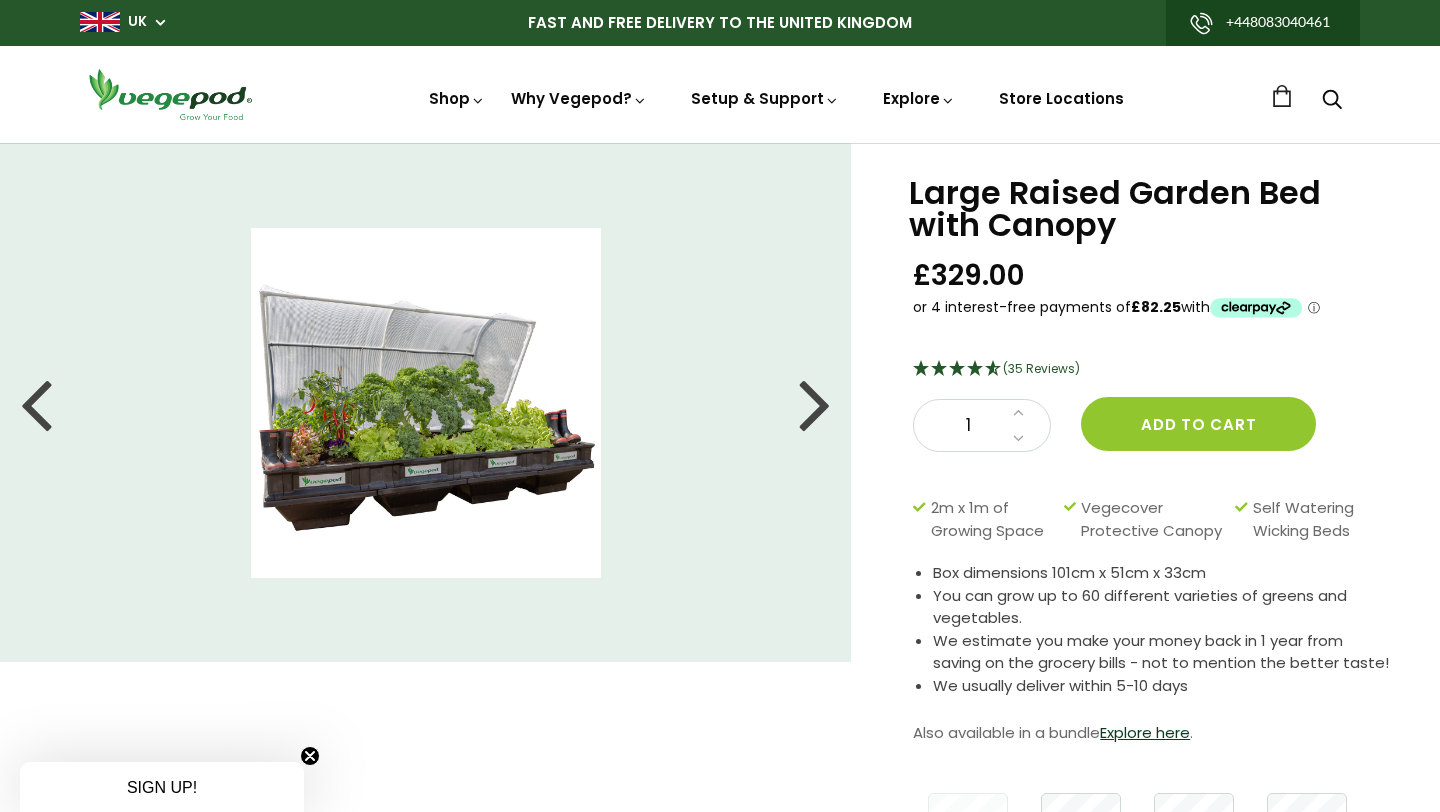 click at bounding box center (815, 403) 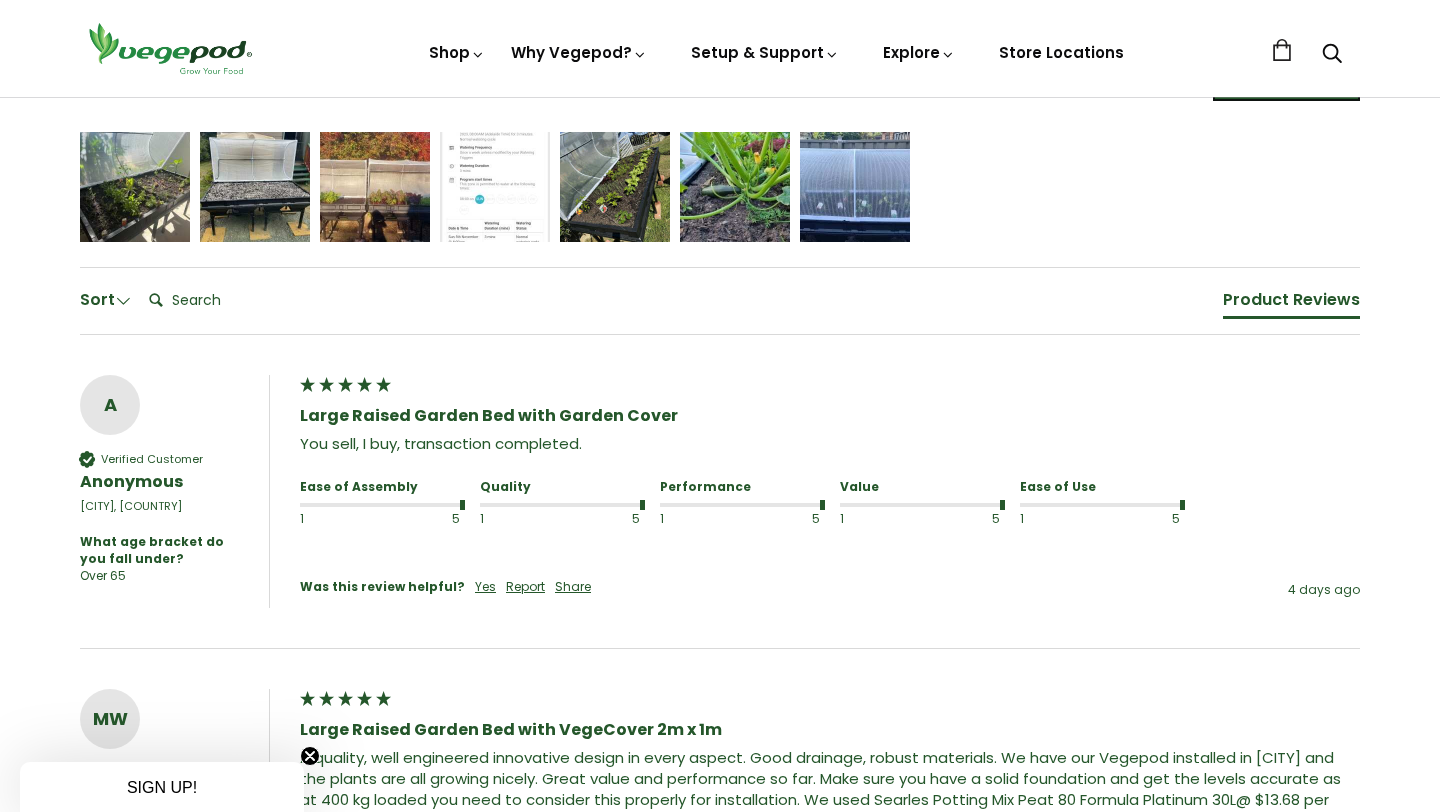 scroll, scrollTop: 1634, scrollLeft: 0, axis: vertical 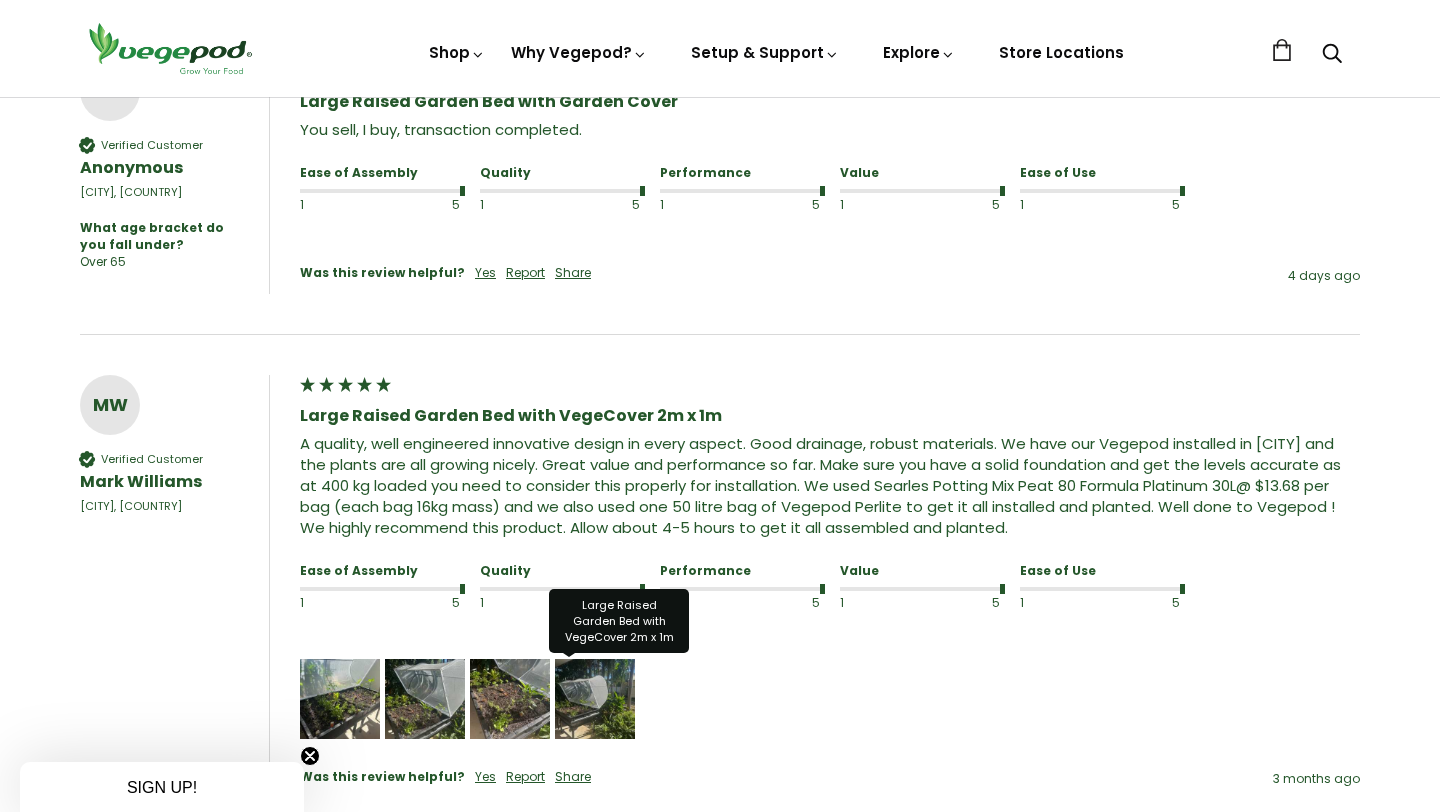 click at bounding box center [595, 699] 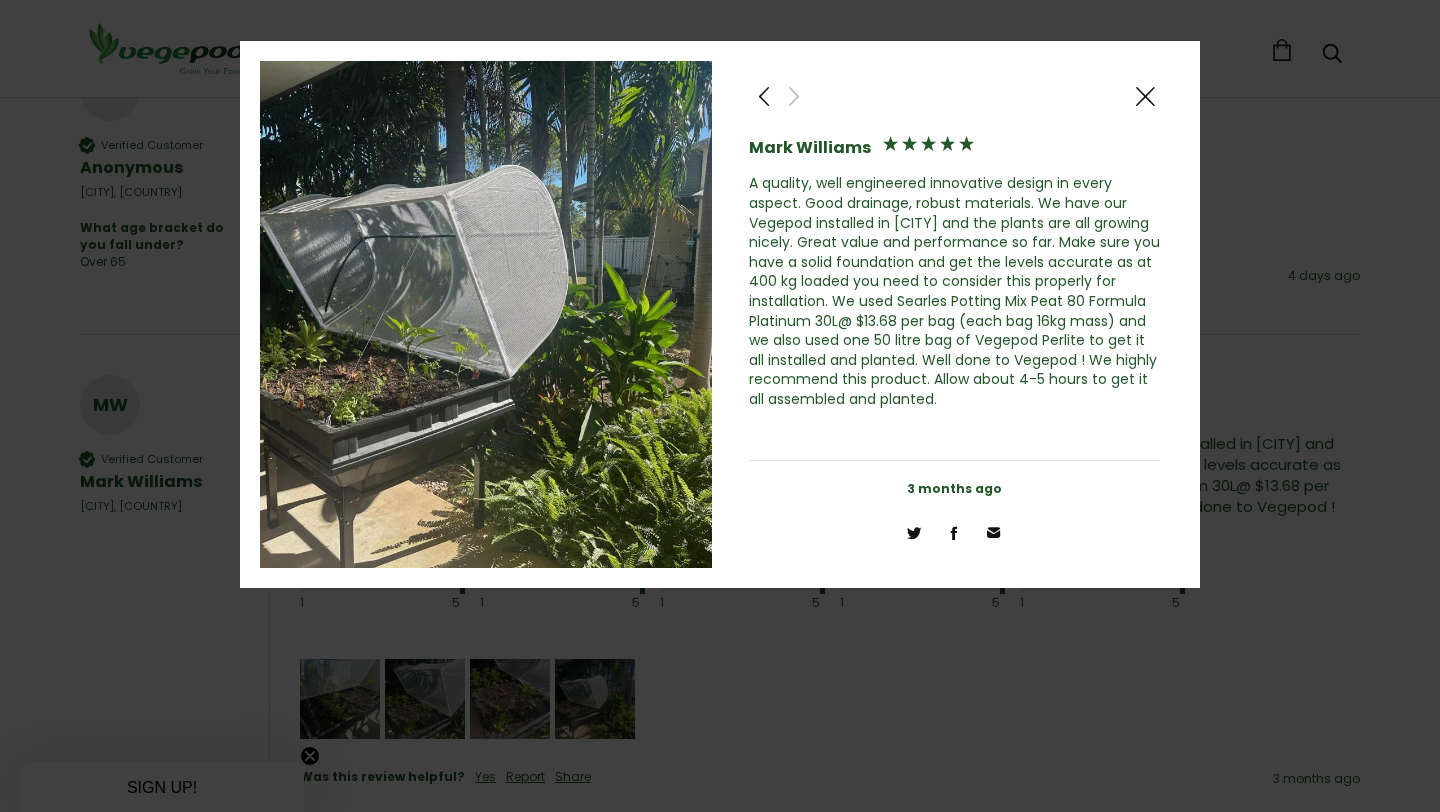 click at bounding box center (1145, 96) 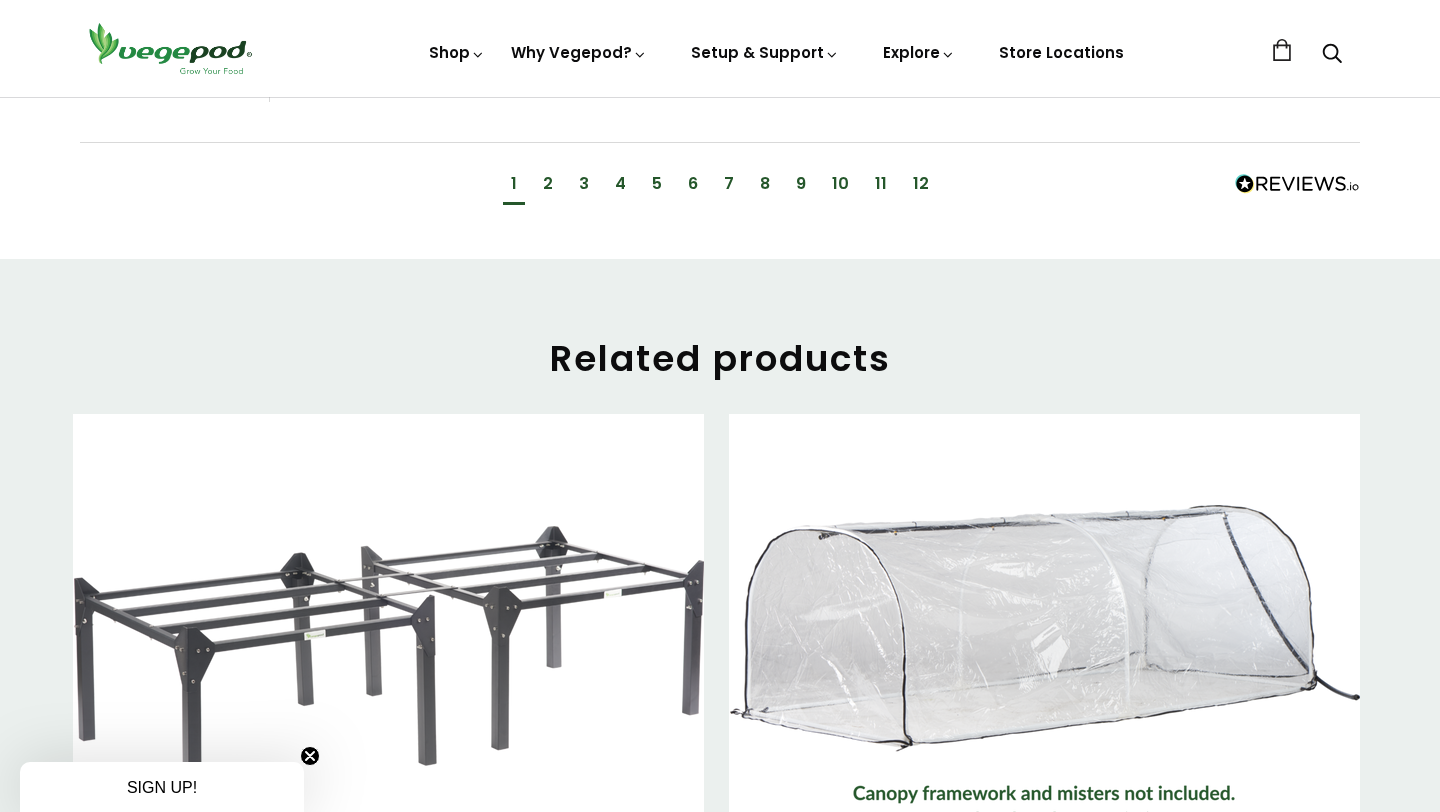 scroll, scrollTop: 2958, scrollLeft: 0, axis: vertical 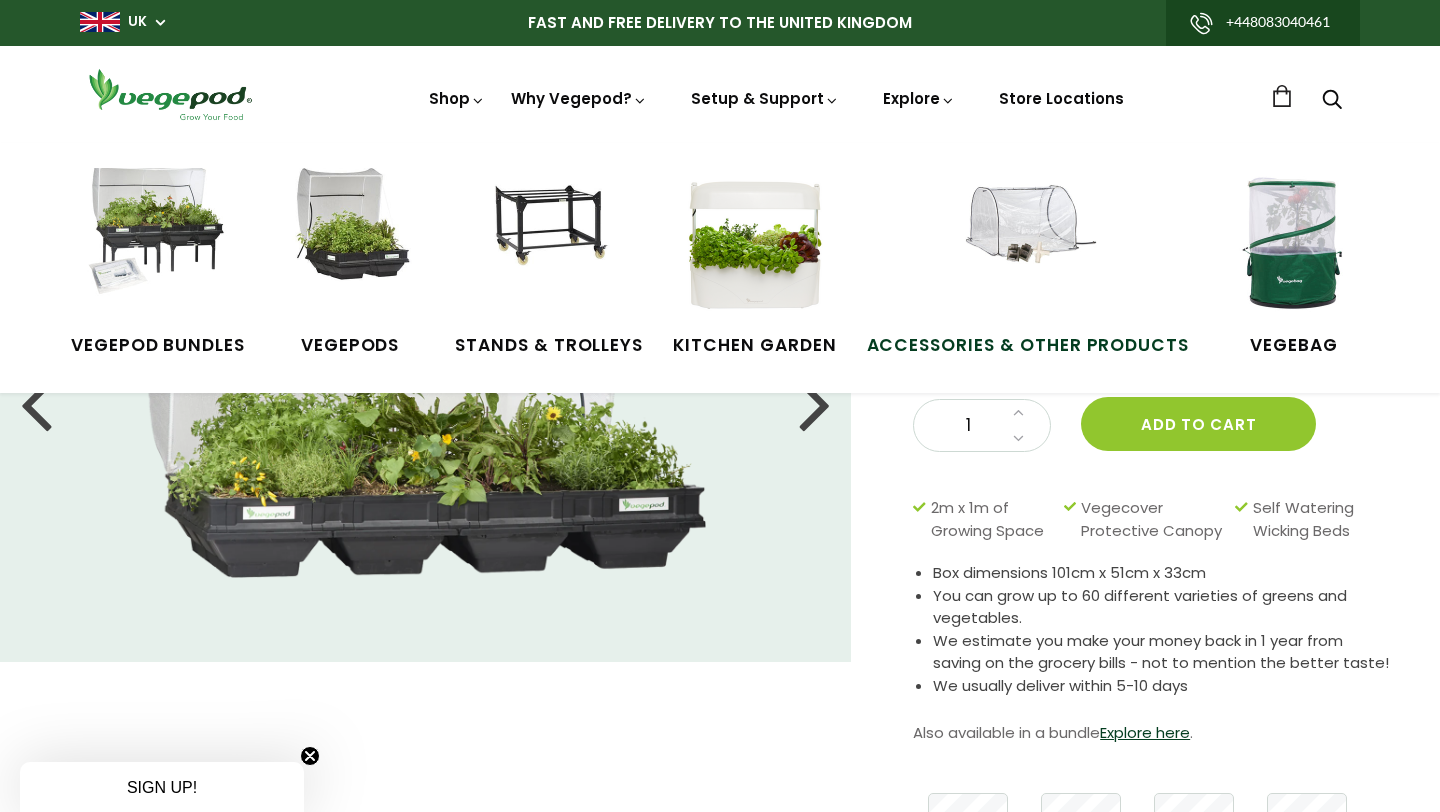 click at bounding box center (1028, 243) 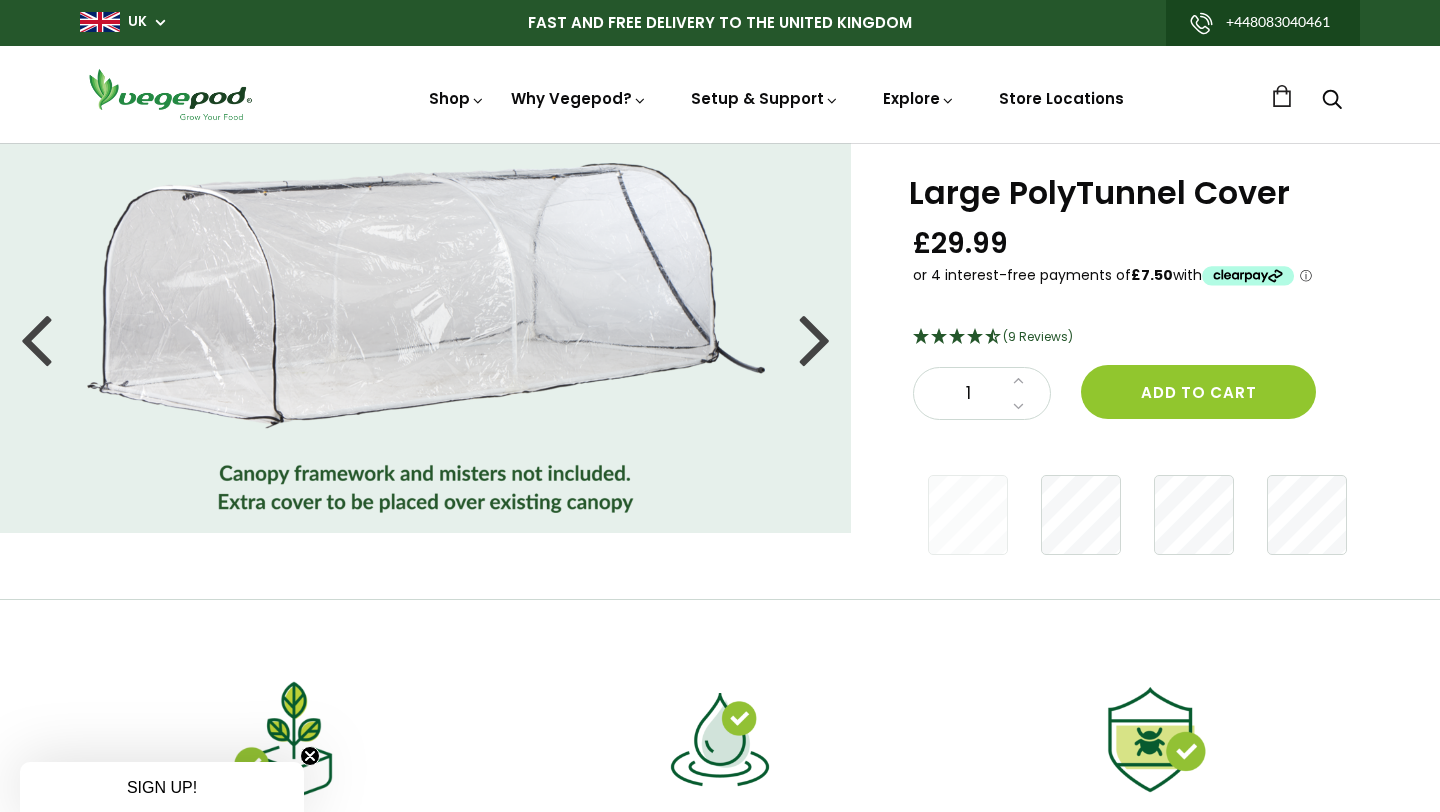 scroll, scrollTop: 0, scrollLeft: 0, axis: both 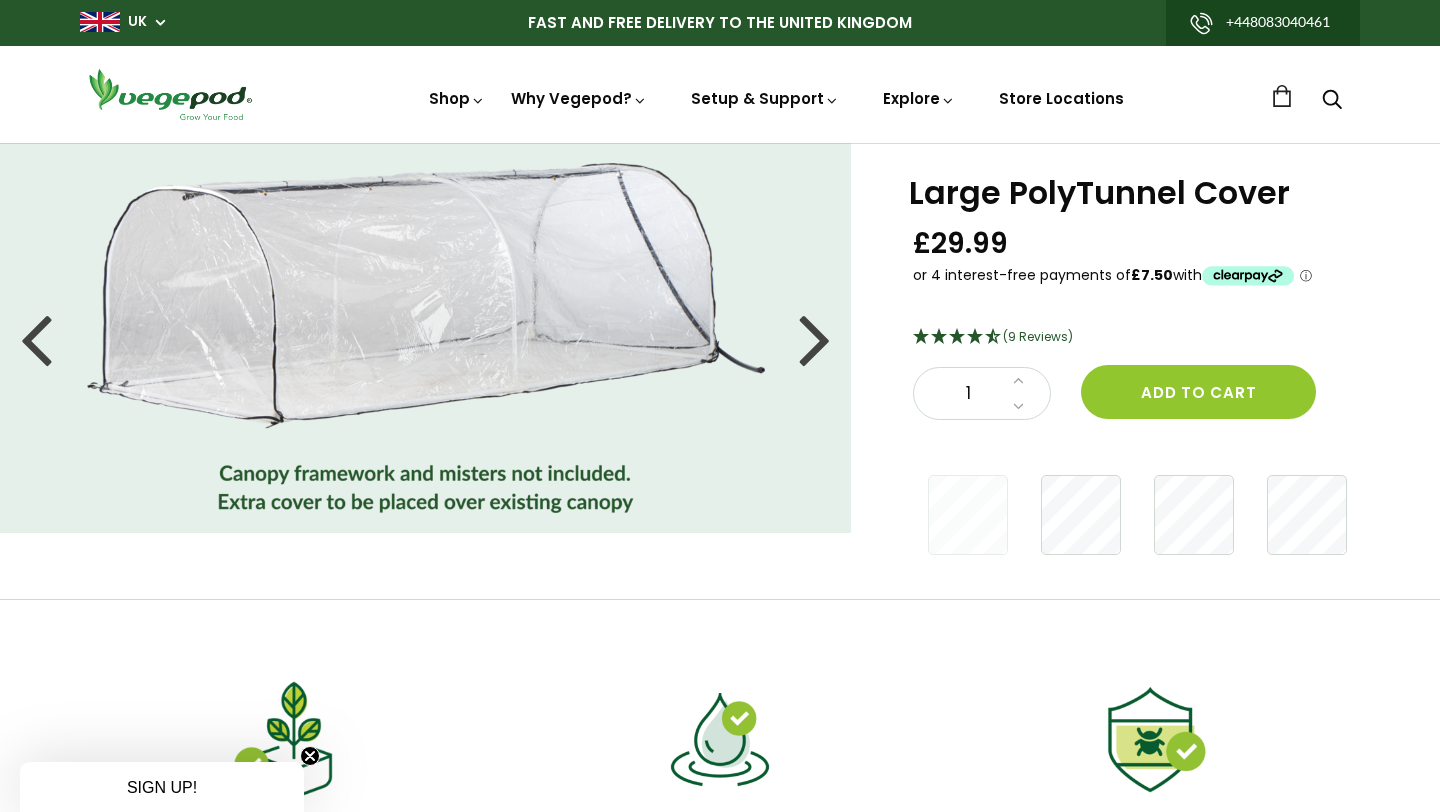click at bounding box center (815, 338) 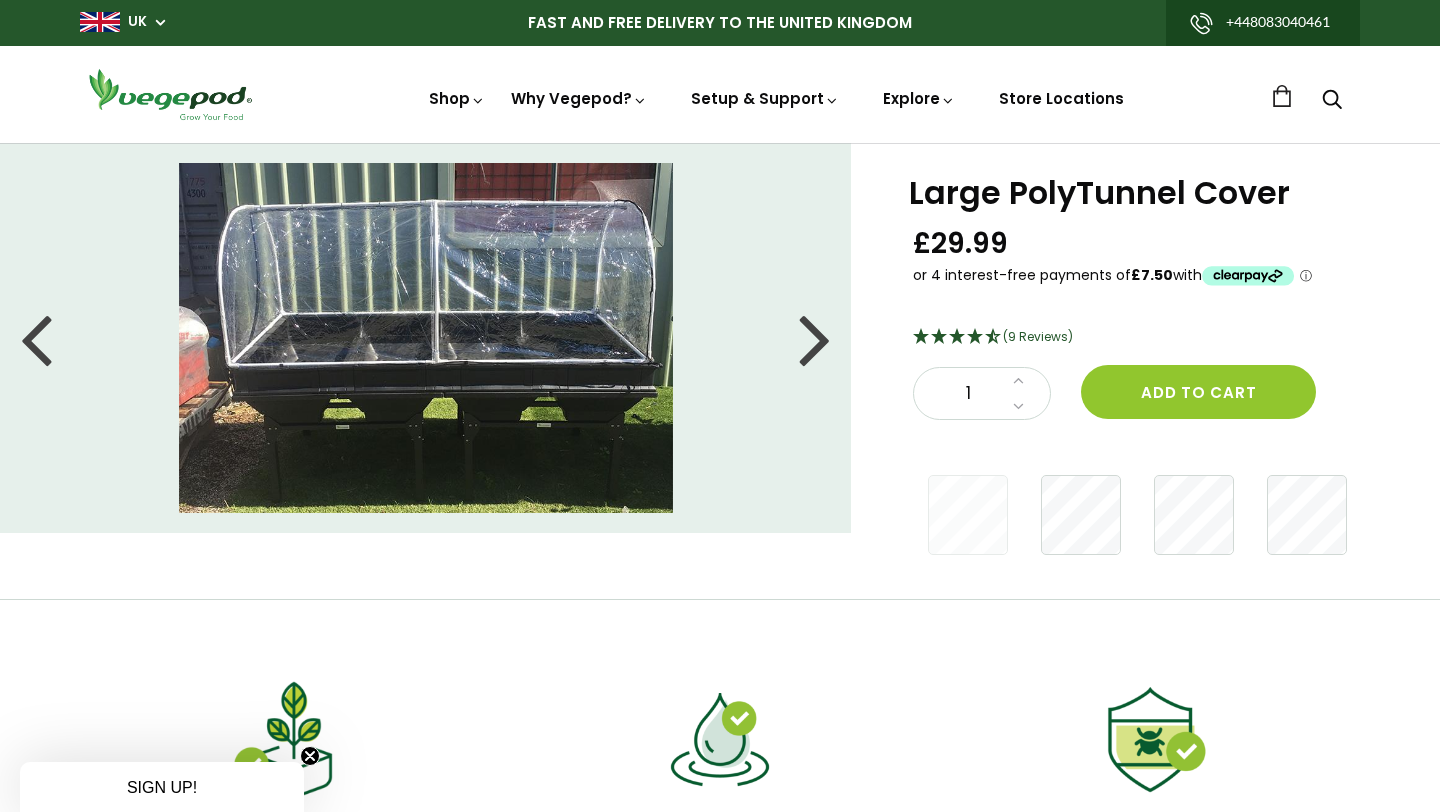 click at bounding box center [815, 338] 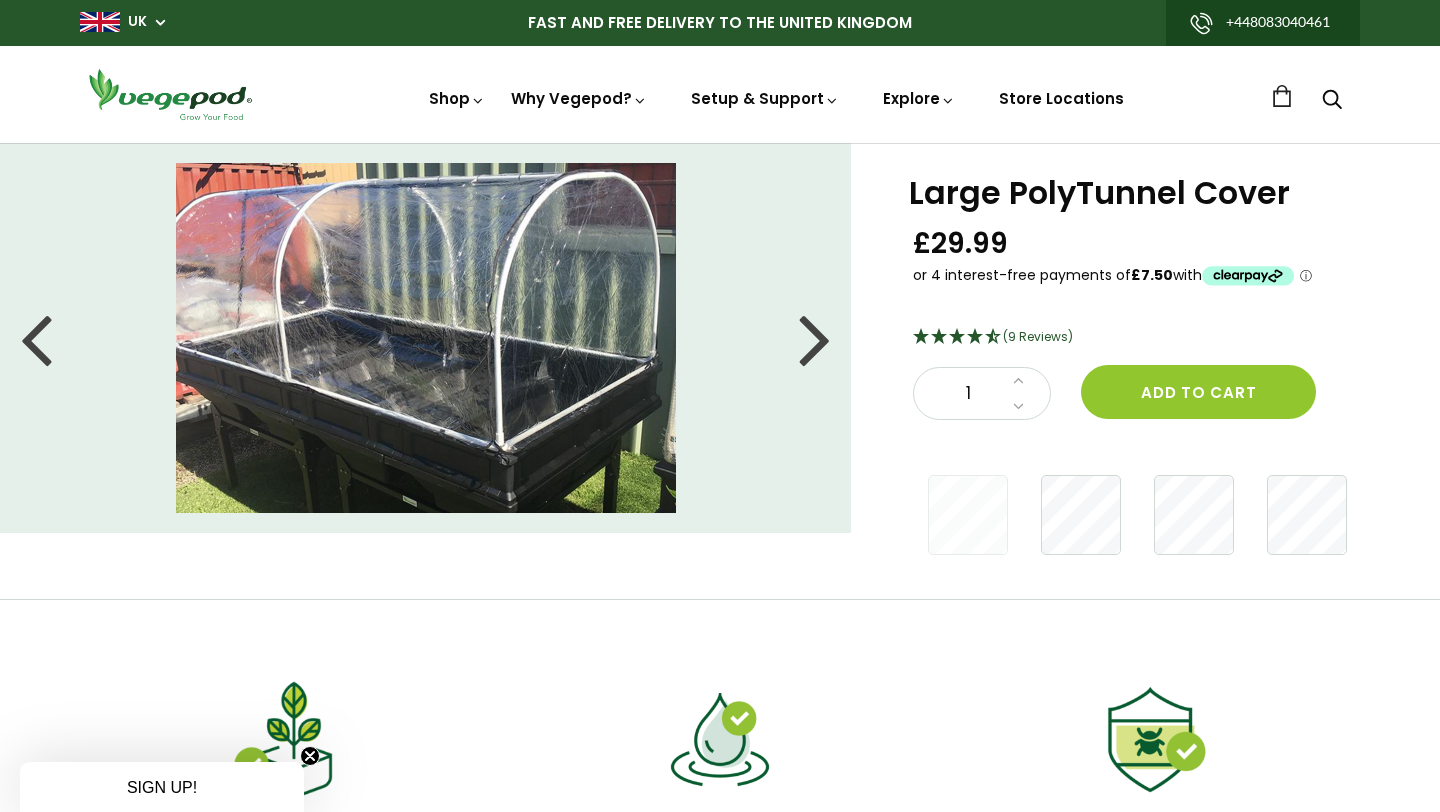 click at bounding box center [815, 338] 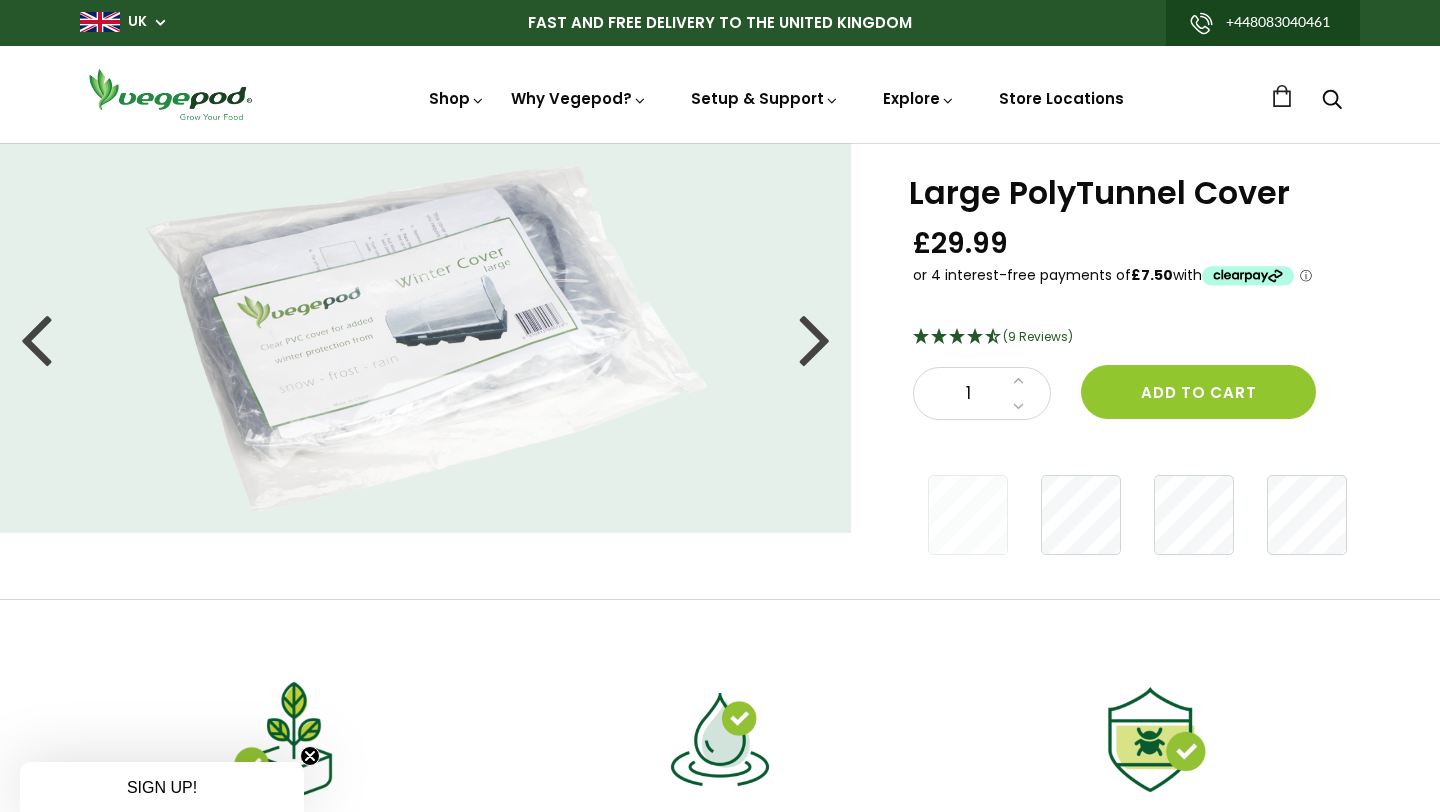 click at bounding box center [815, 338] 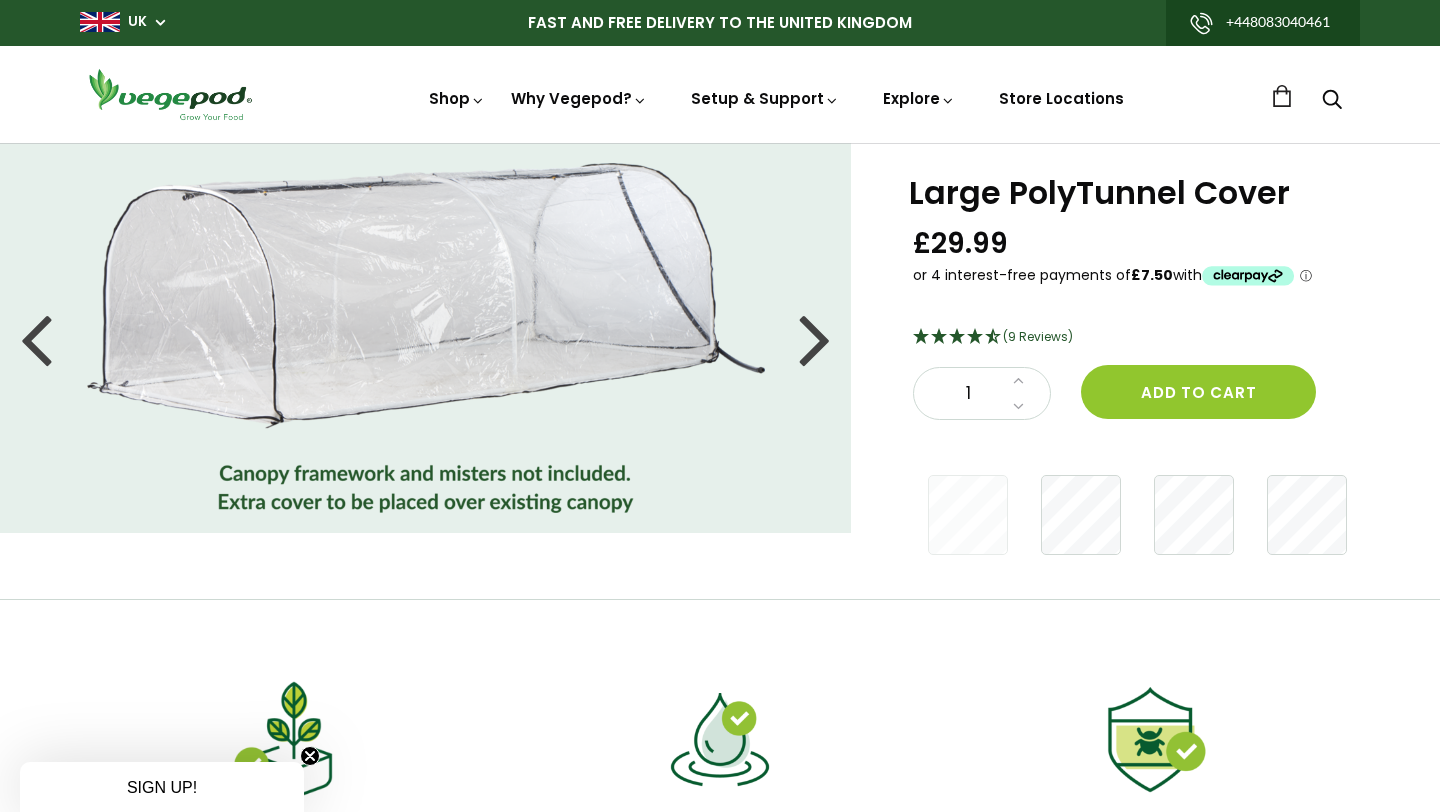 click at bounding box center (36, 338) 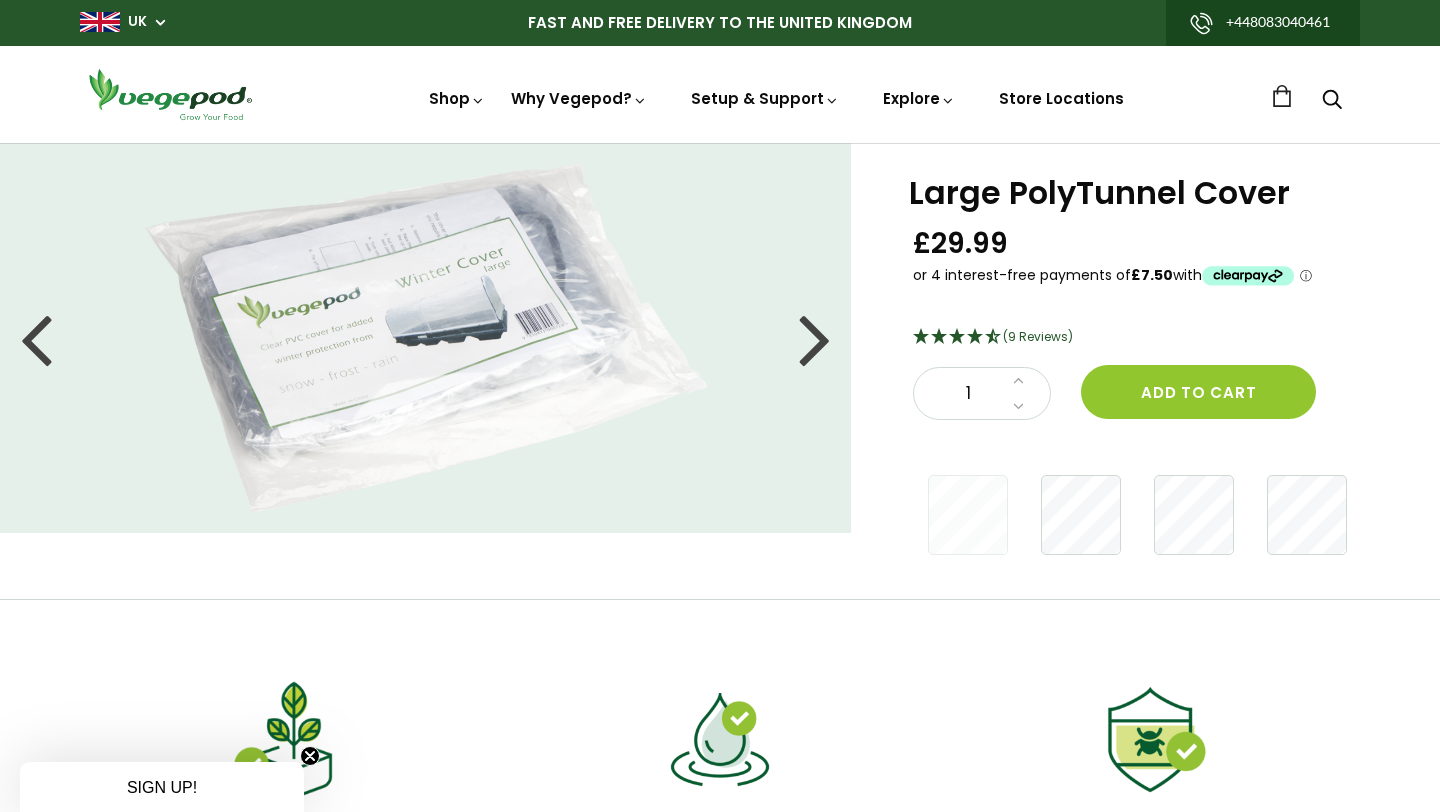 click at bounding box center [36, 338] 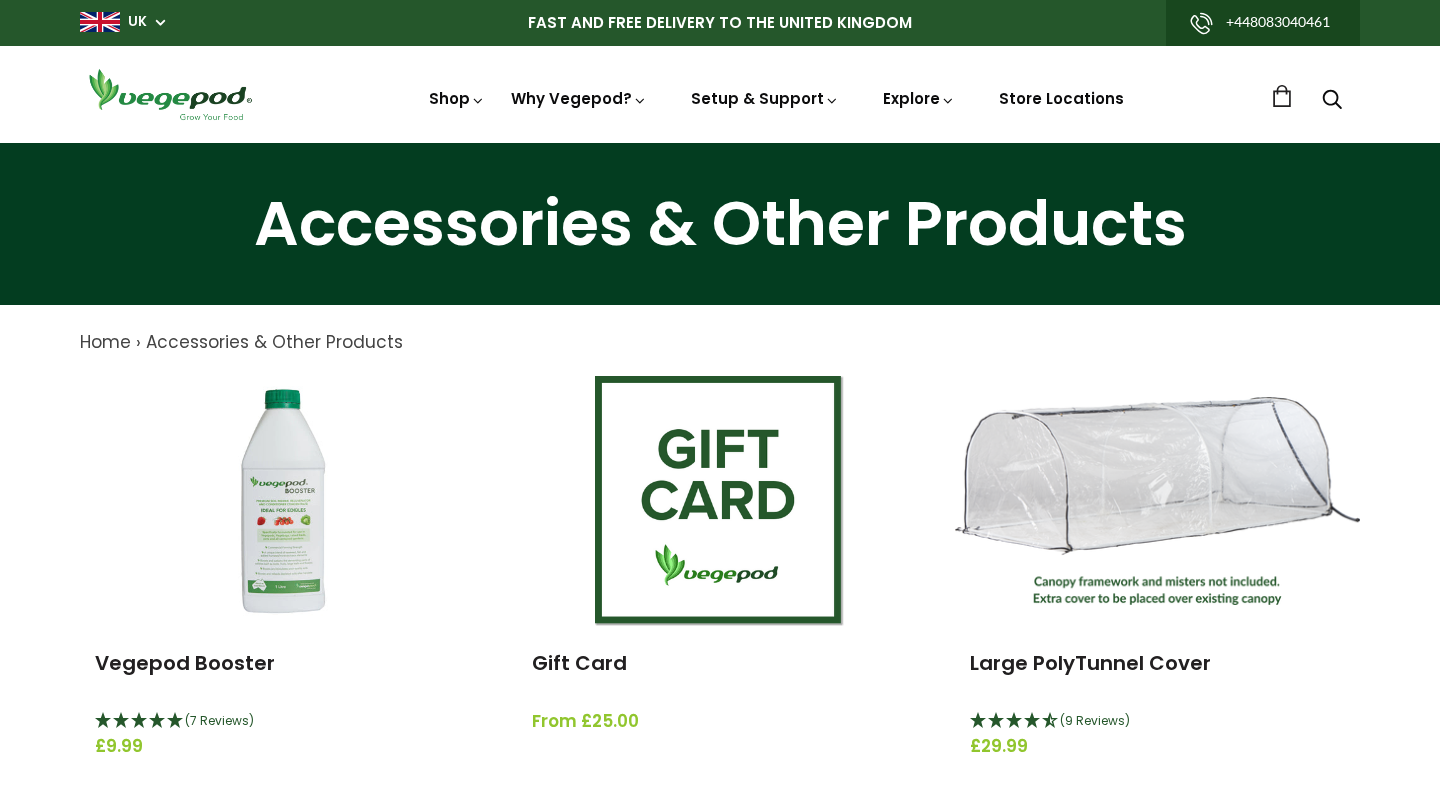 scroll, scrollTop: 0, scrollLeft: 0, axis: both 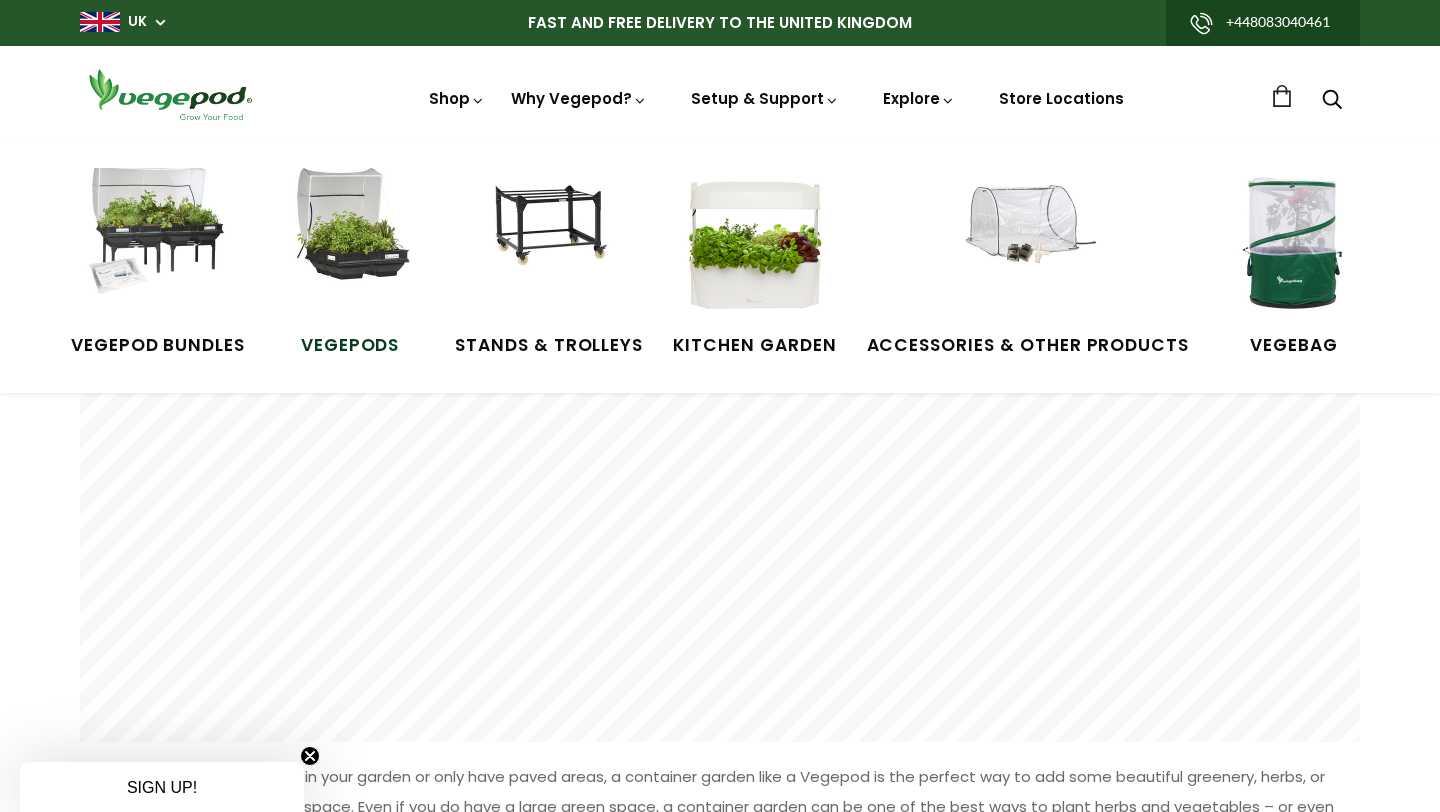 click at bounding box center [350, 243] 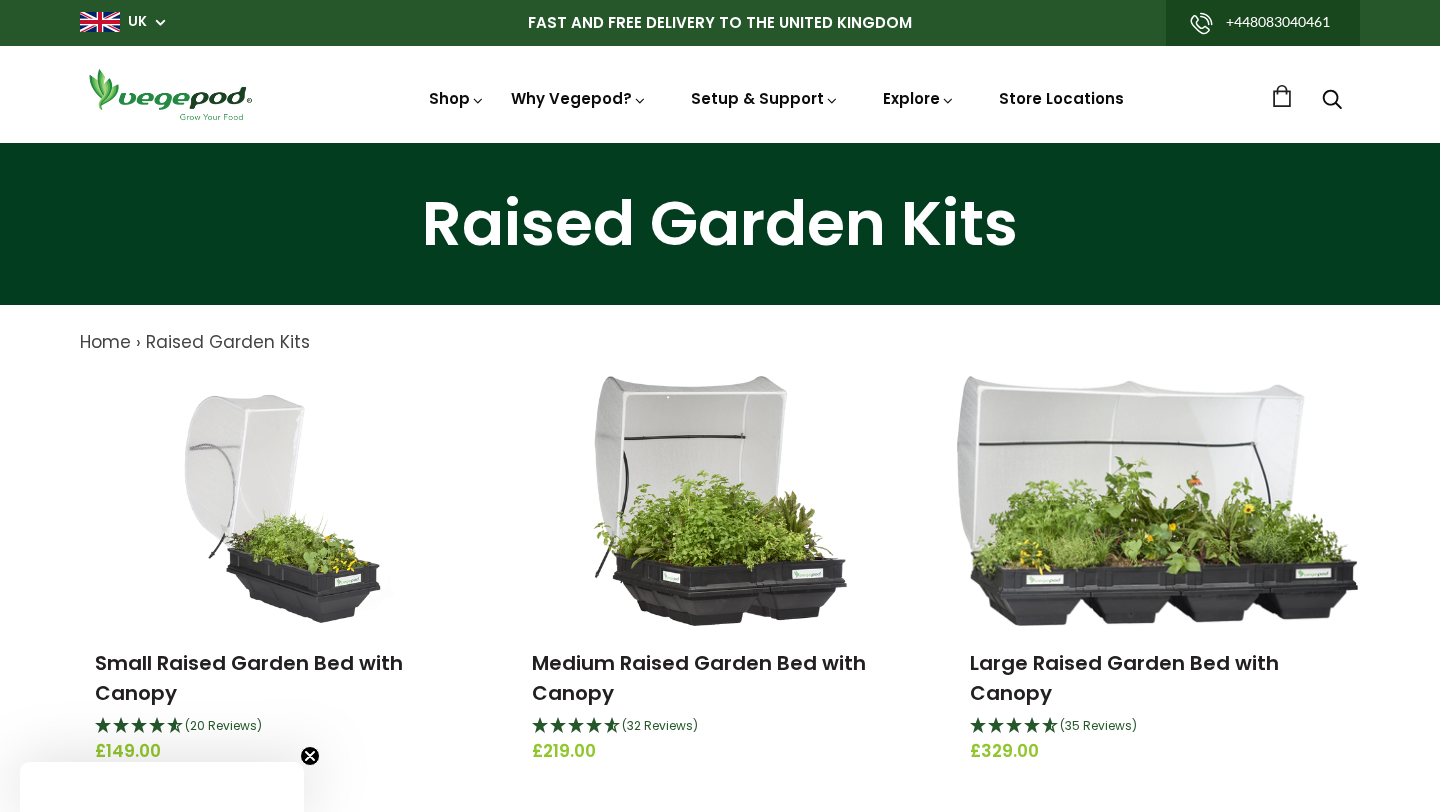 scroll, scrollTop: 0, scrollLeft: 0, axis: both 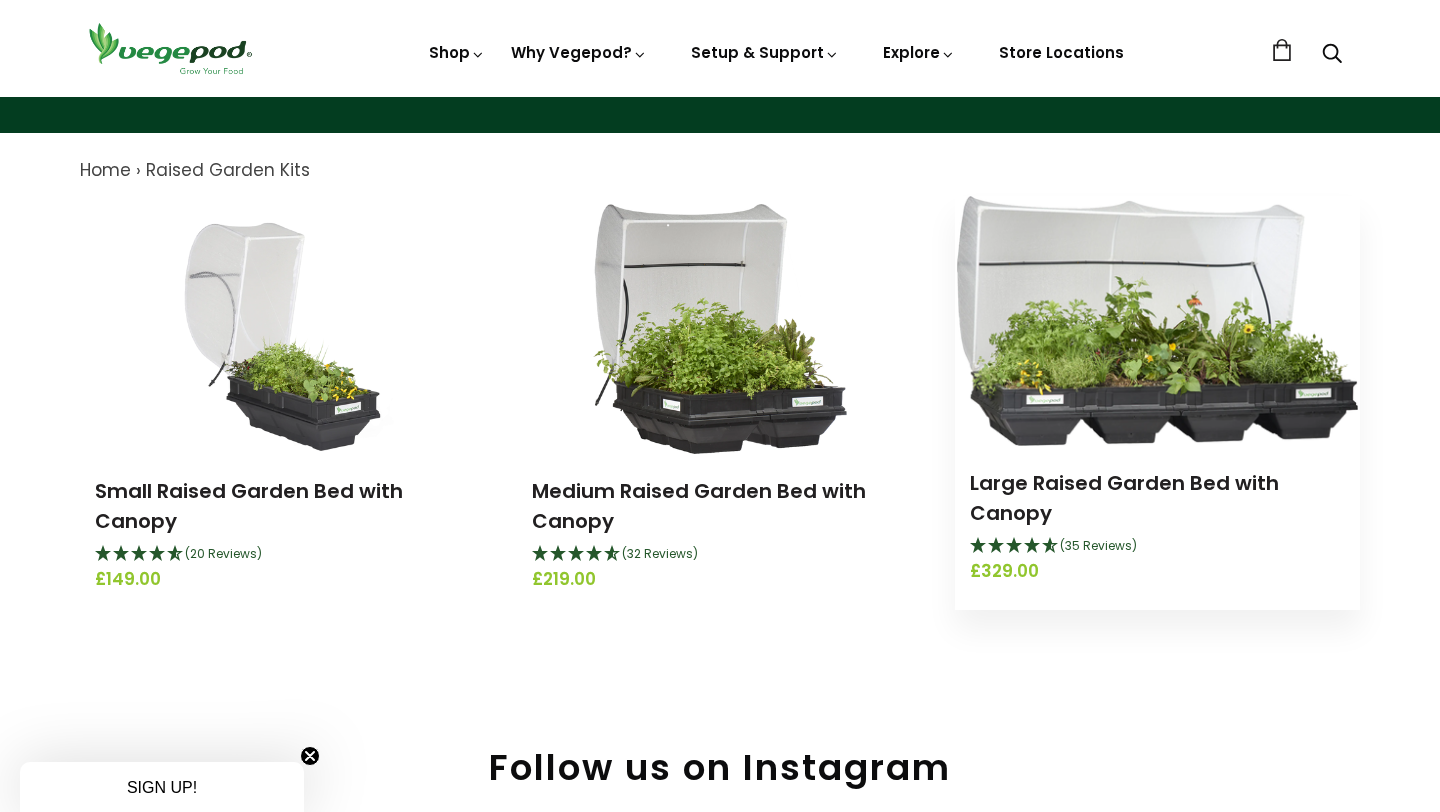 click at bounding box center [1157, 321] 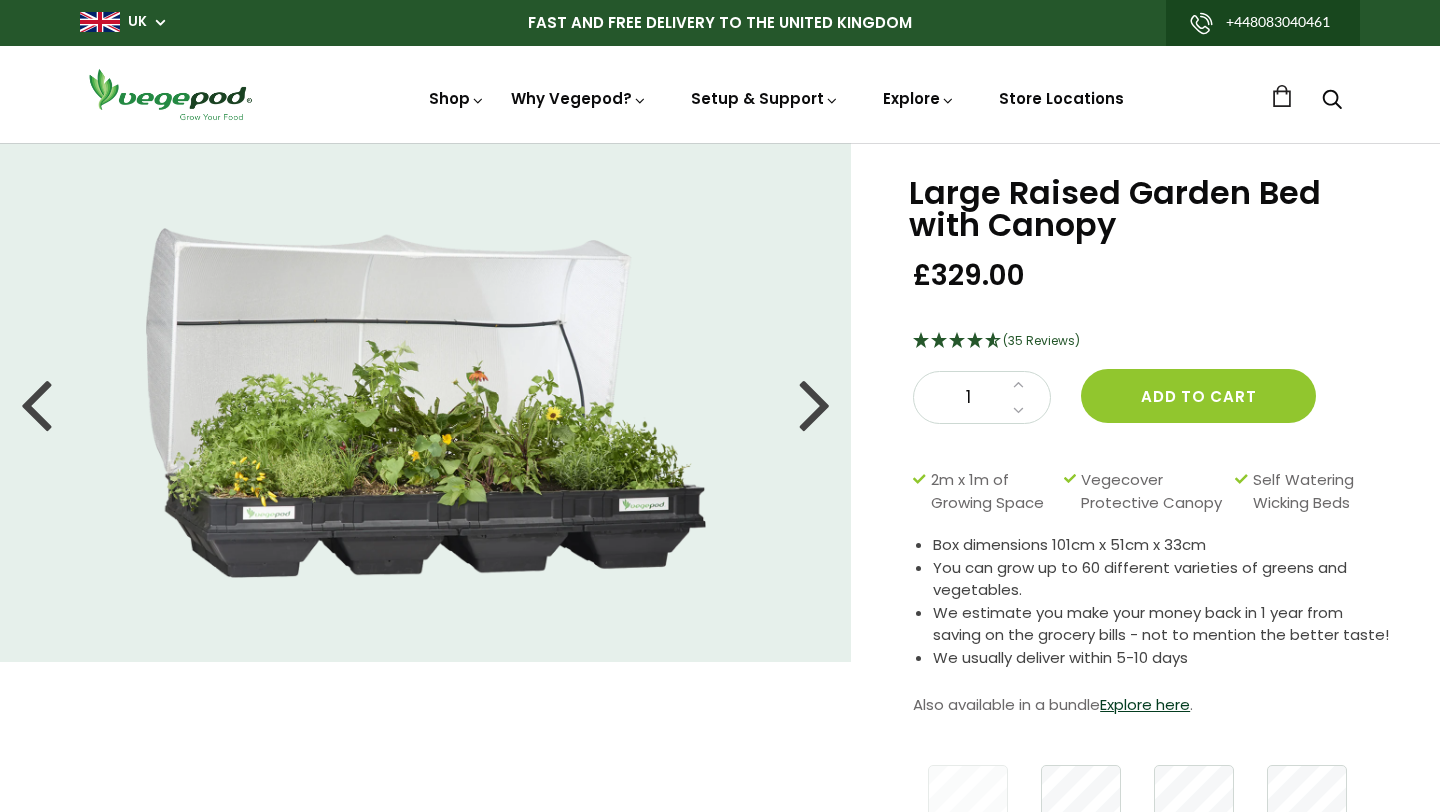 scroll, scrollTop: 0, scrollLeft: 0, axis: both 